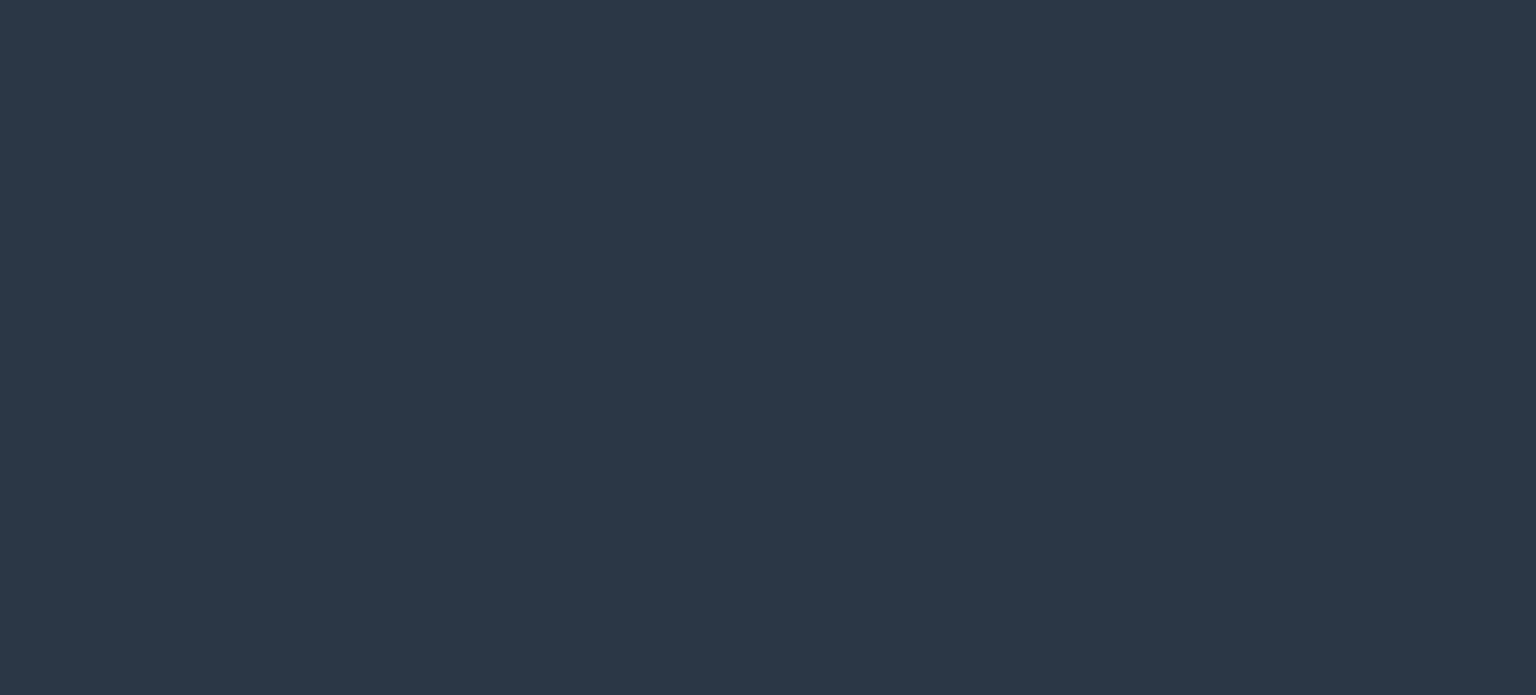 scroll, scrollTop: 0, scrollLeft: 0, axis: both 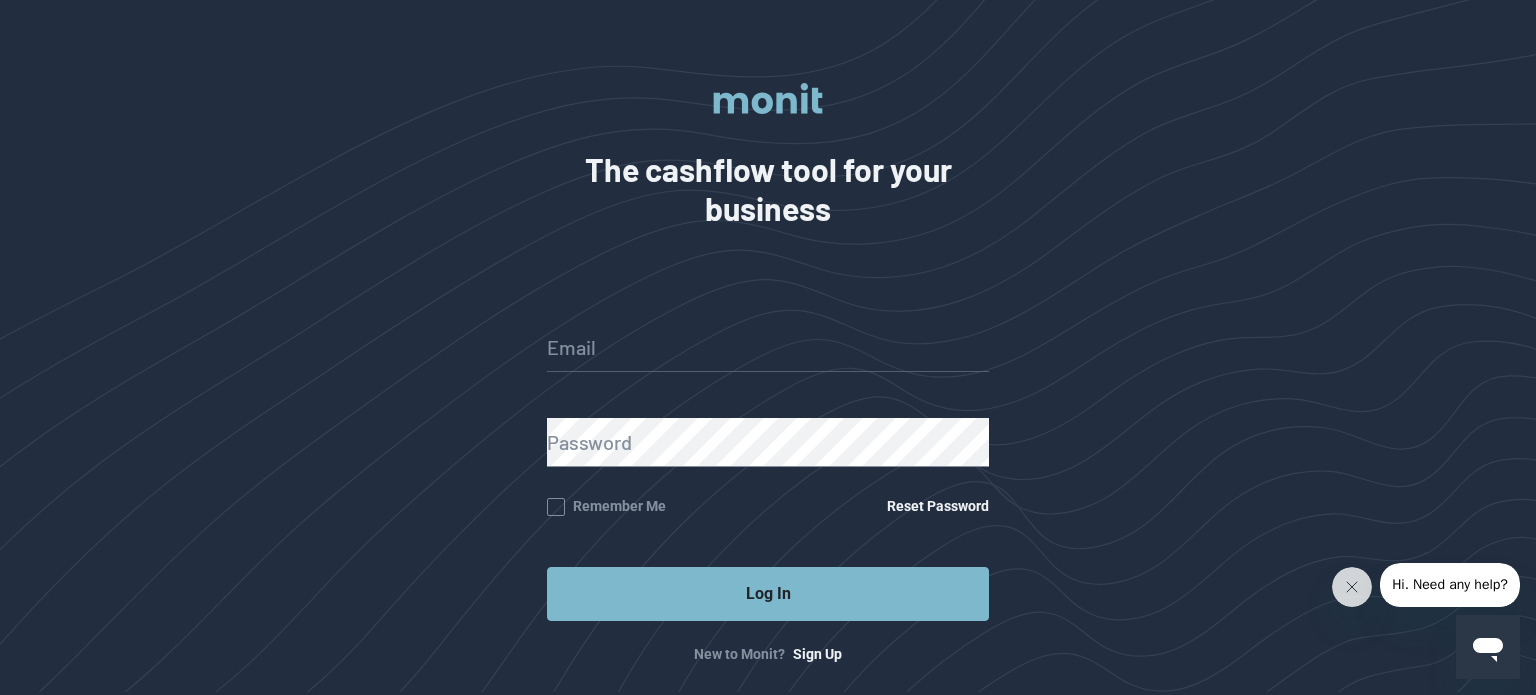 click on "Email" at bounding box center (768, 347) 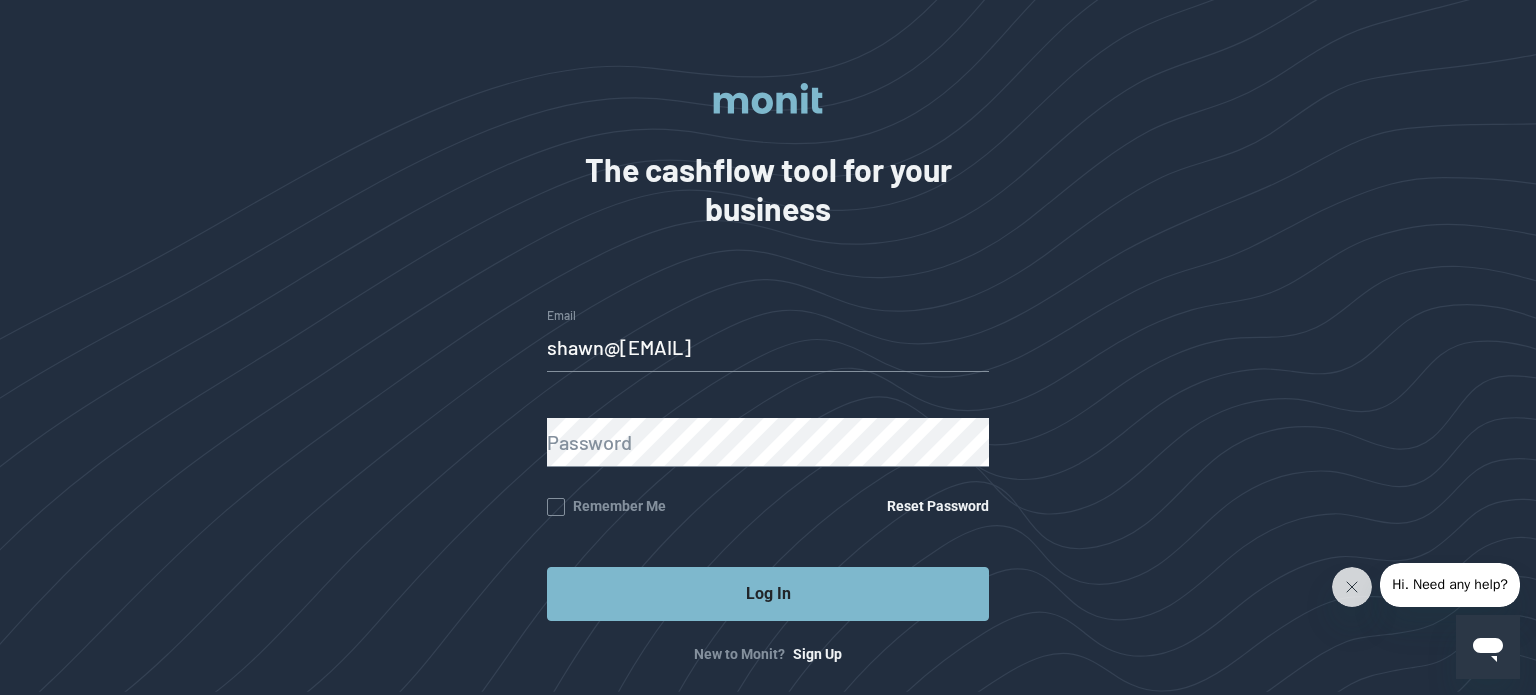 click on "Password" at bounding box center [768, 442] 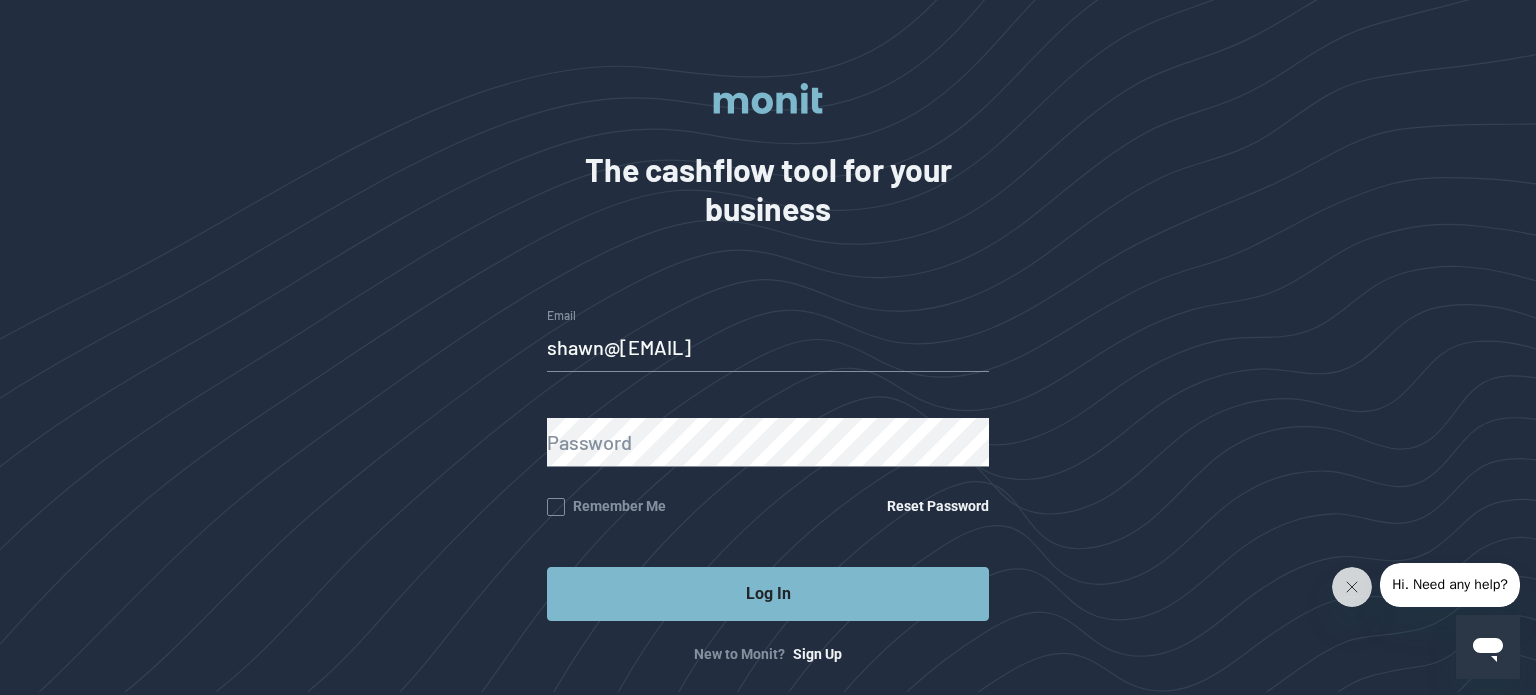 click on "Password" at bounding box center [768, 442] 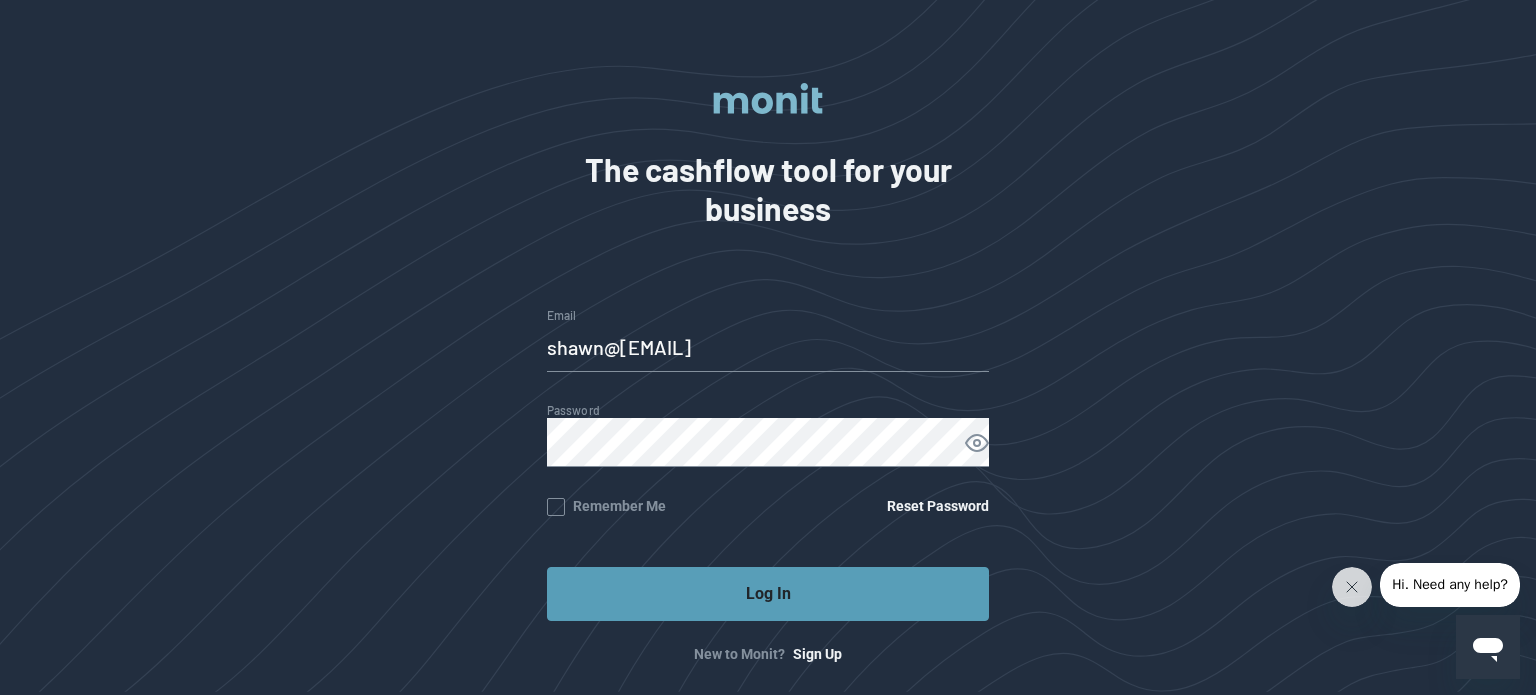 click on "Log In" at bounding box center [768, 594] 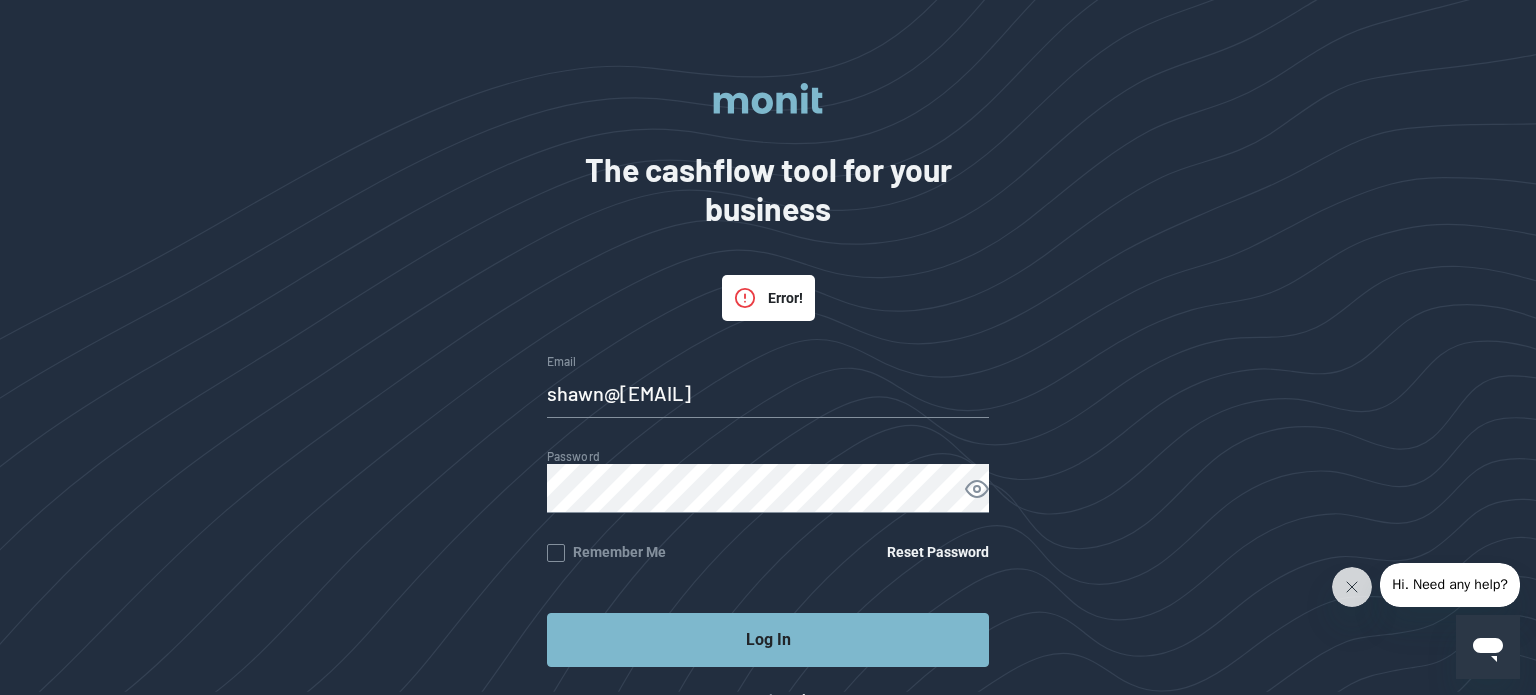 click 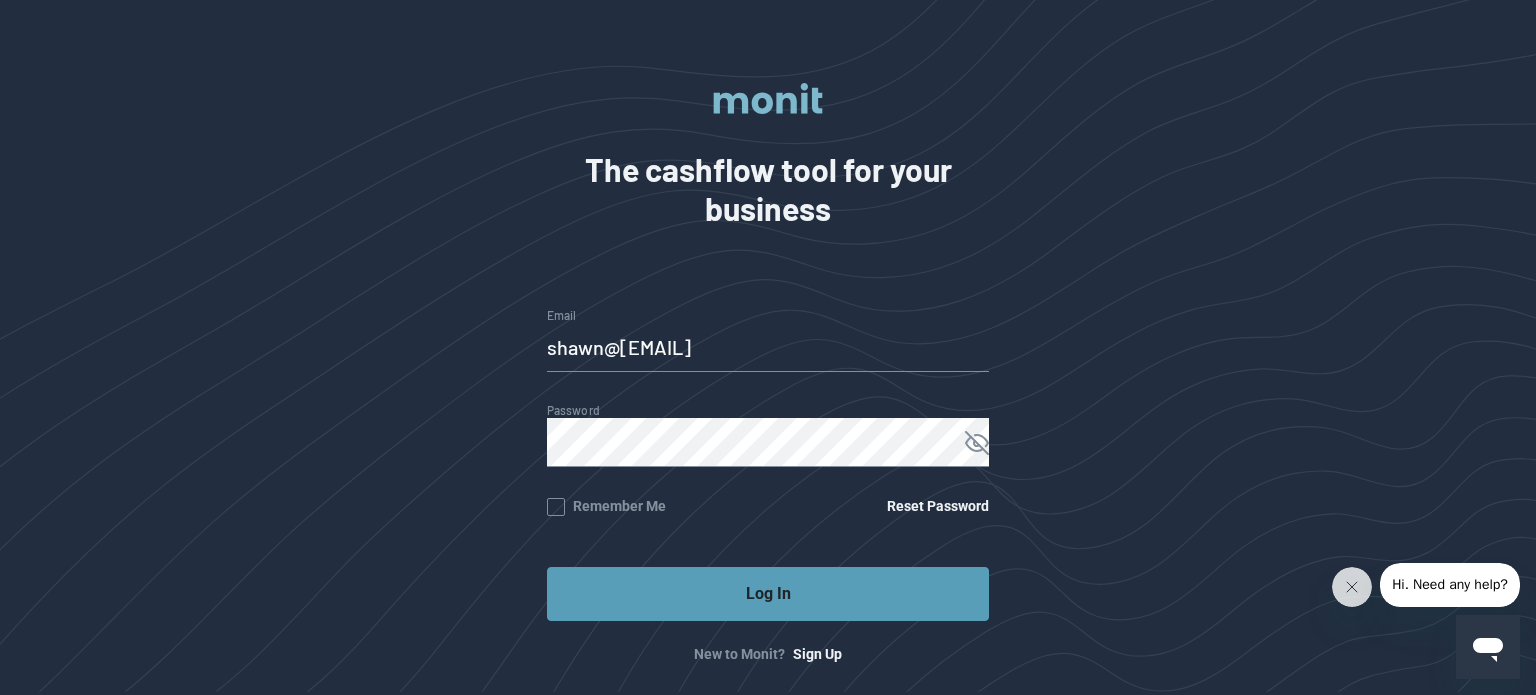 click on "Log In" at bounding box center (768, 594) 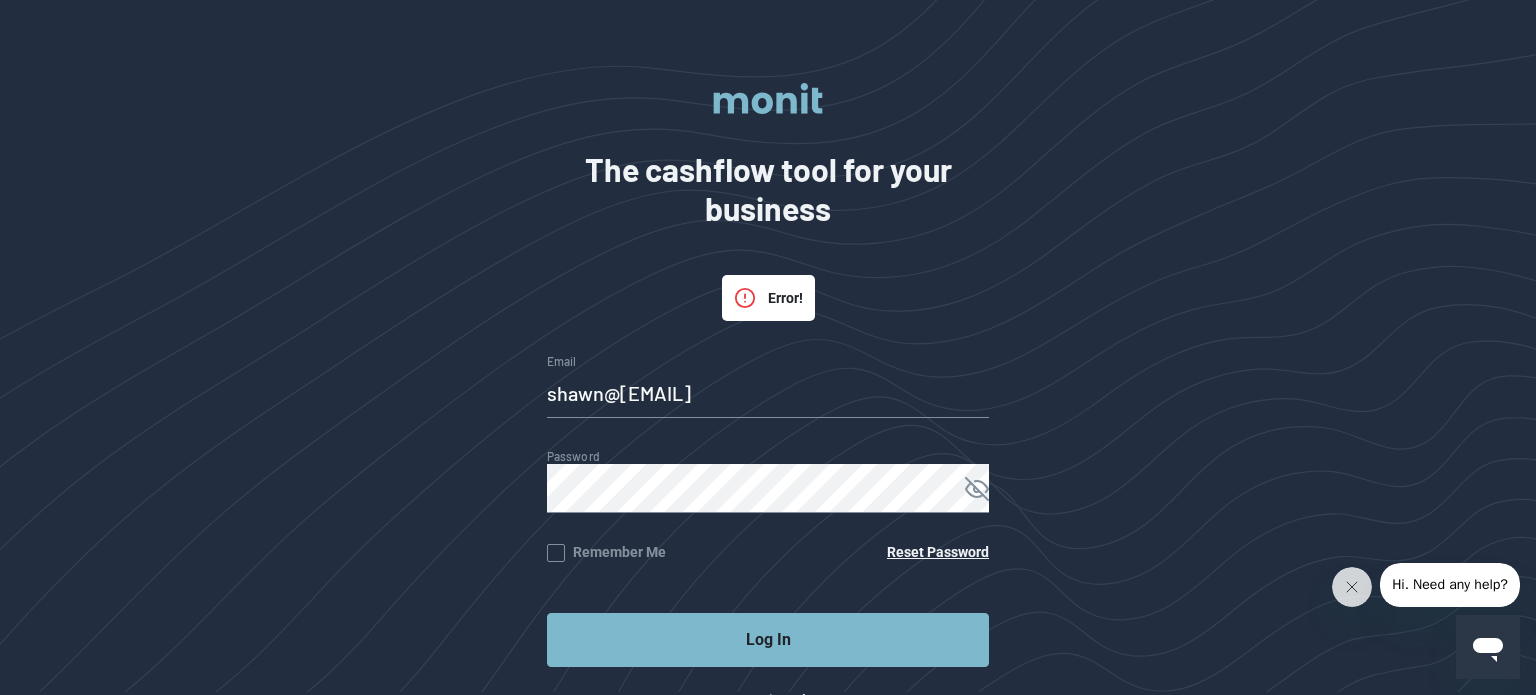 click on "Reset Password" at bounding box center [938, 552] 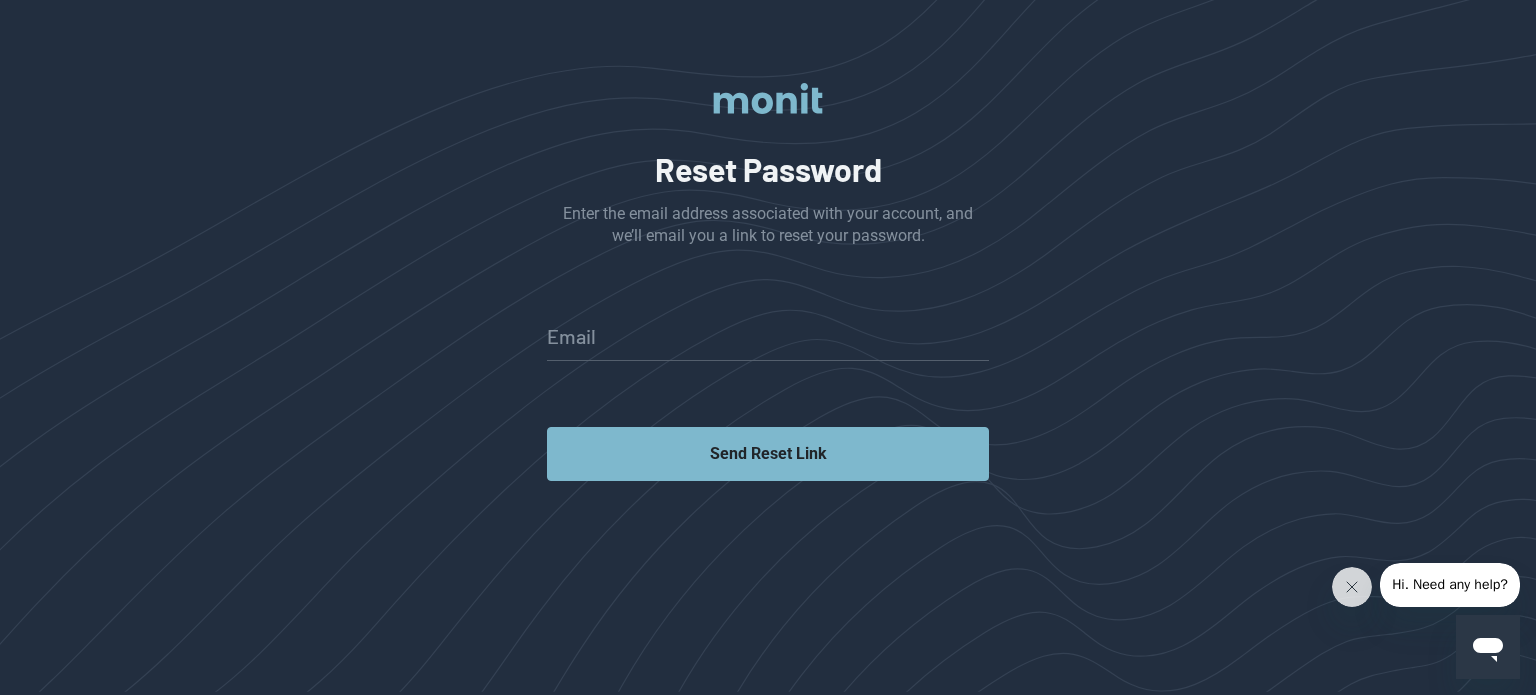 click on "Email" at bounding box center (768, 336) 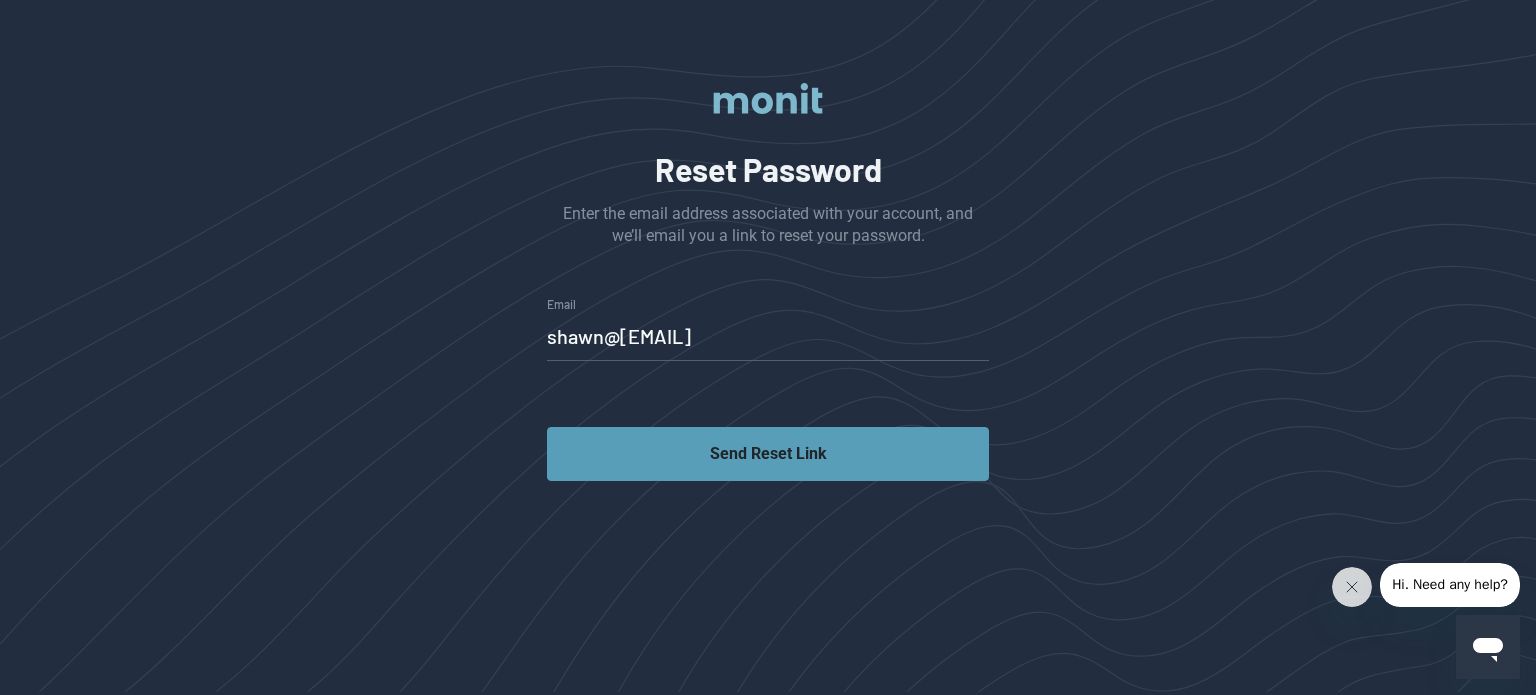 type on "shawn@heatherhillholdings.com" 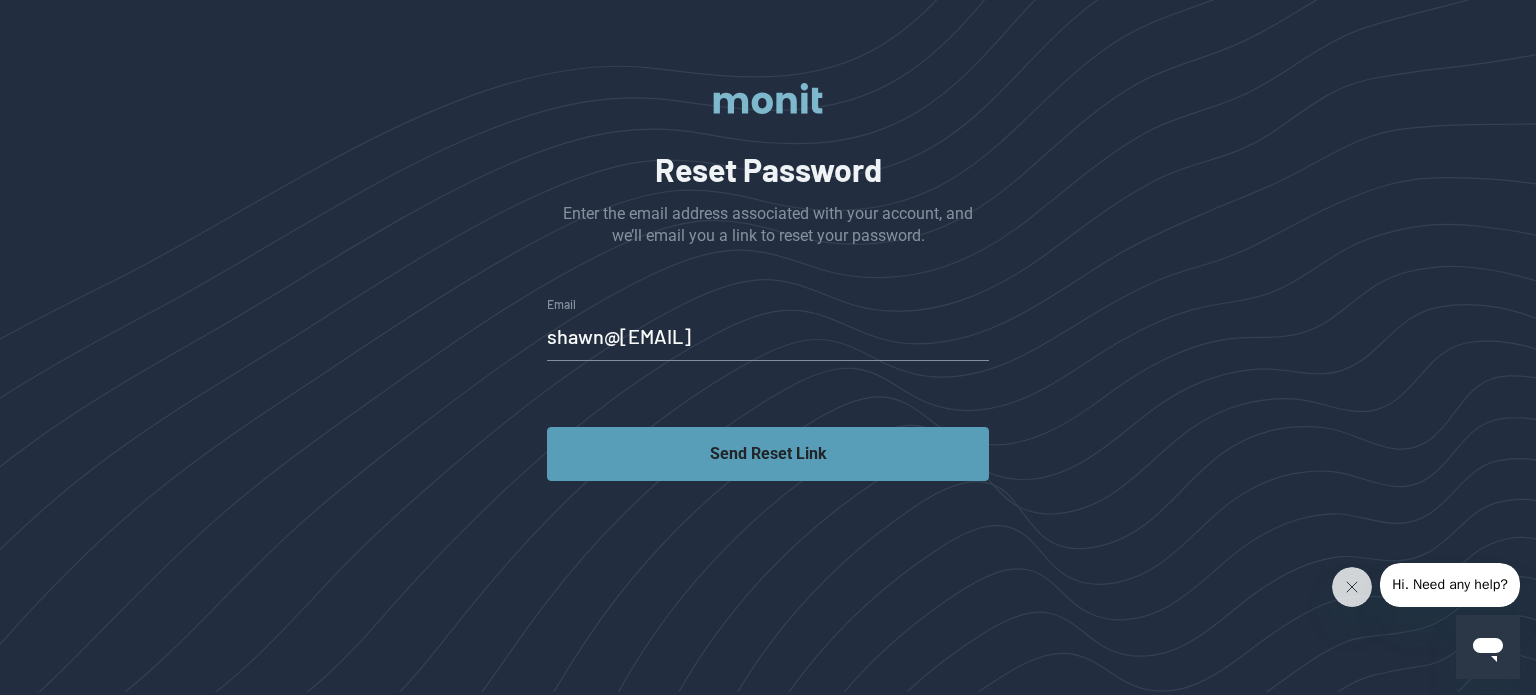 click on "Send Reset Link" at bounding box center [768, 453] 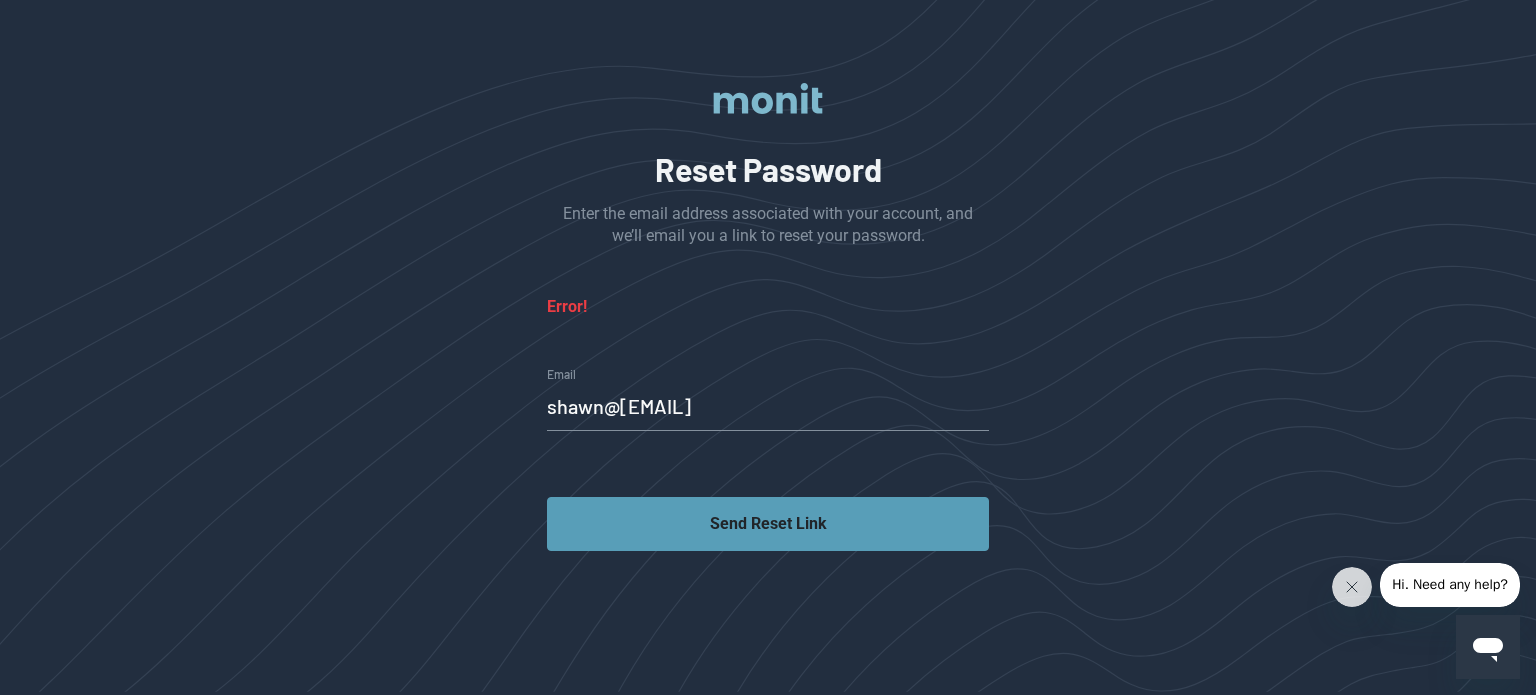 click on "Send Reset Link" at bounding box center [768, 524] 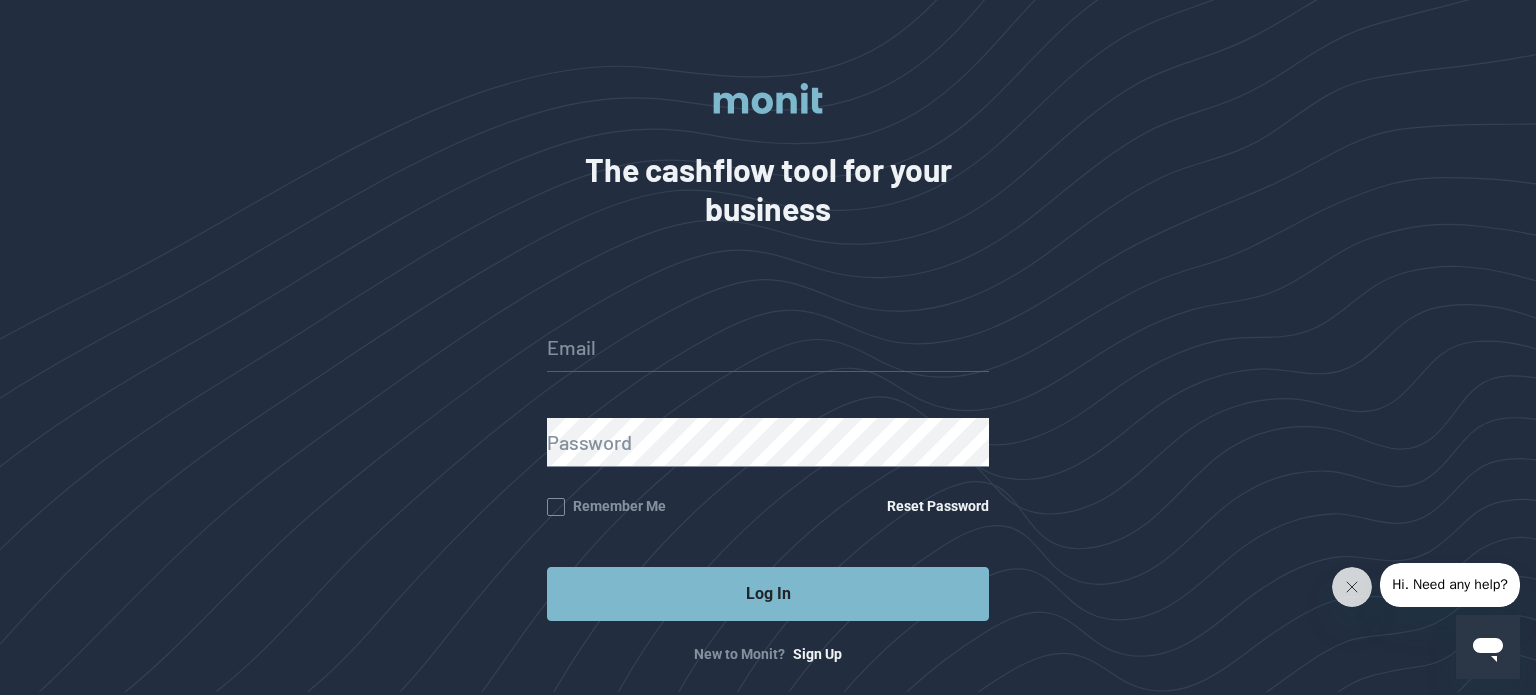 click on "Email" at bounding box center [768, 347] 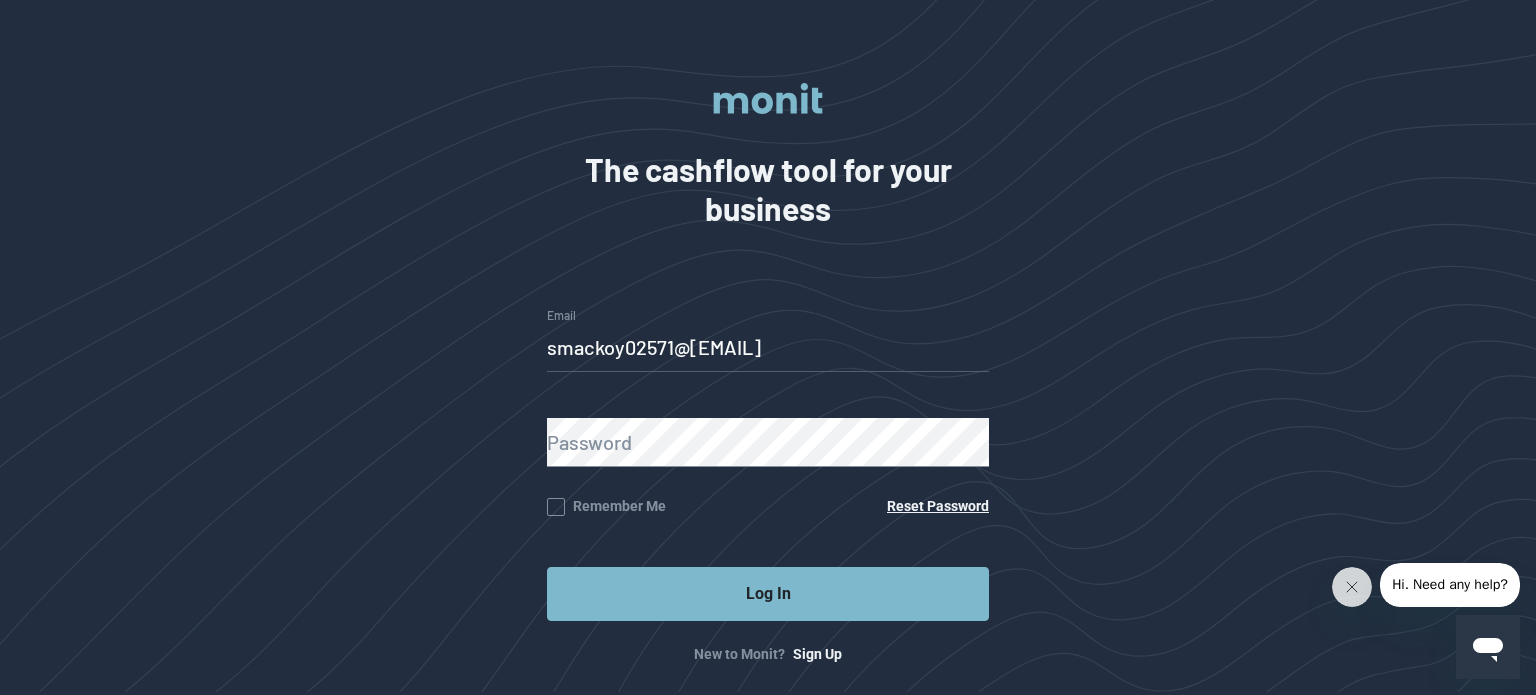 type on "smackoy02571@yahoo.com" 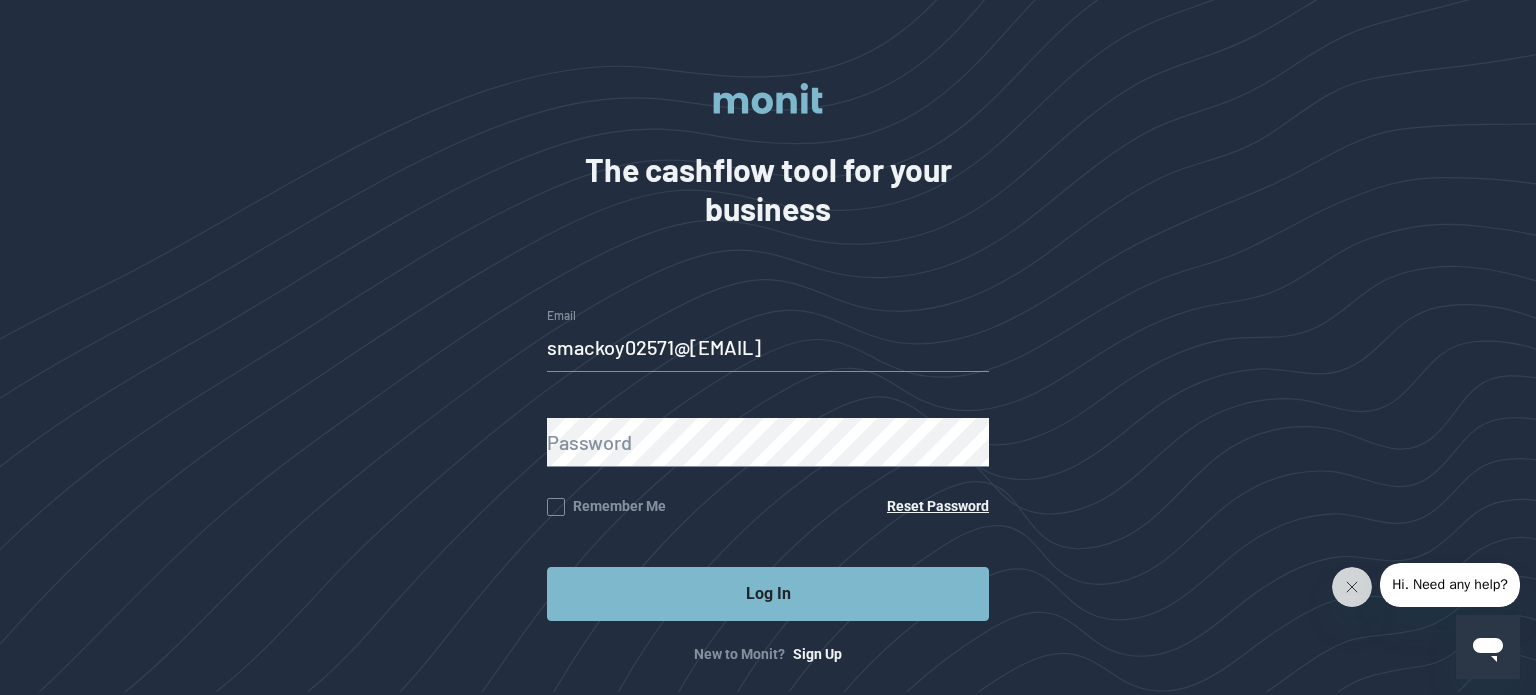 click on "Reset Password" at bounding box center [938, 506] 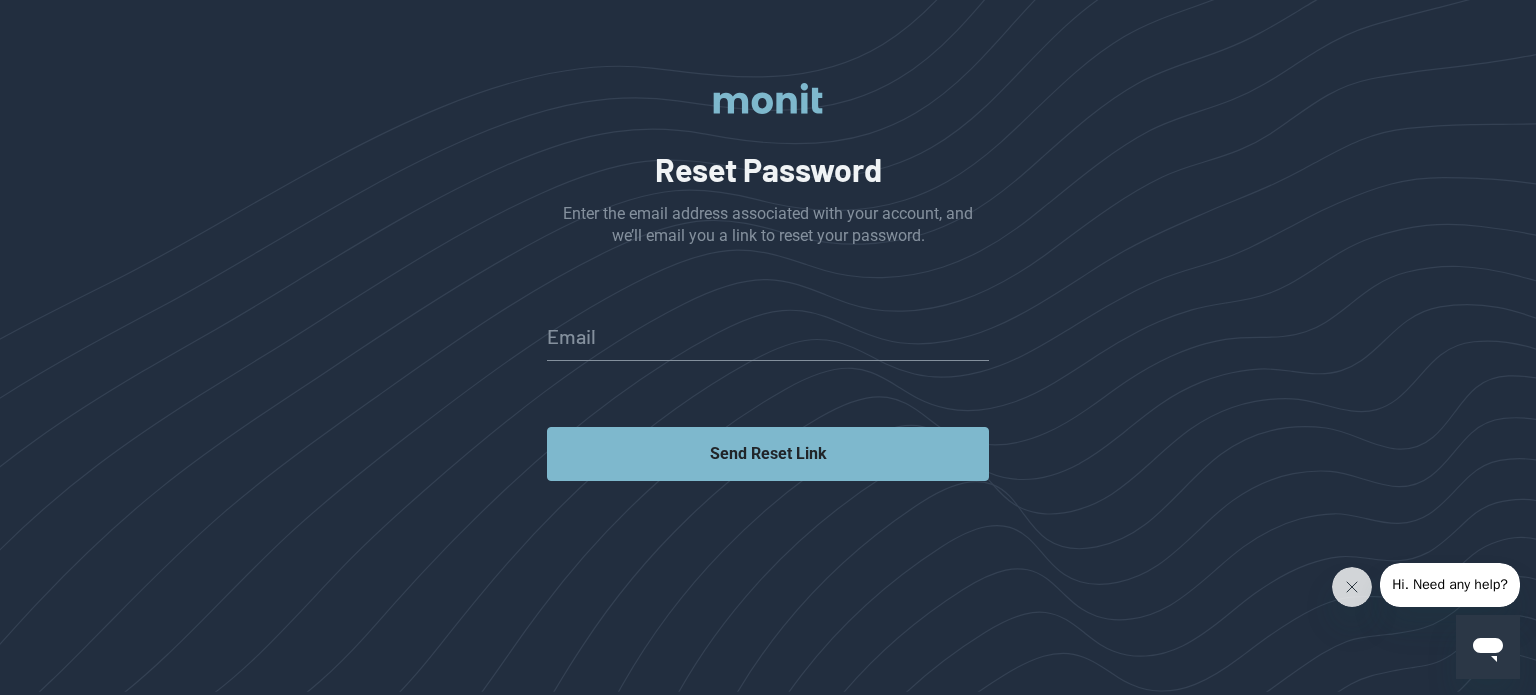 click on "Email" at bounding box center (768, 336) 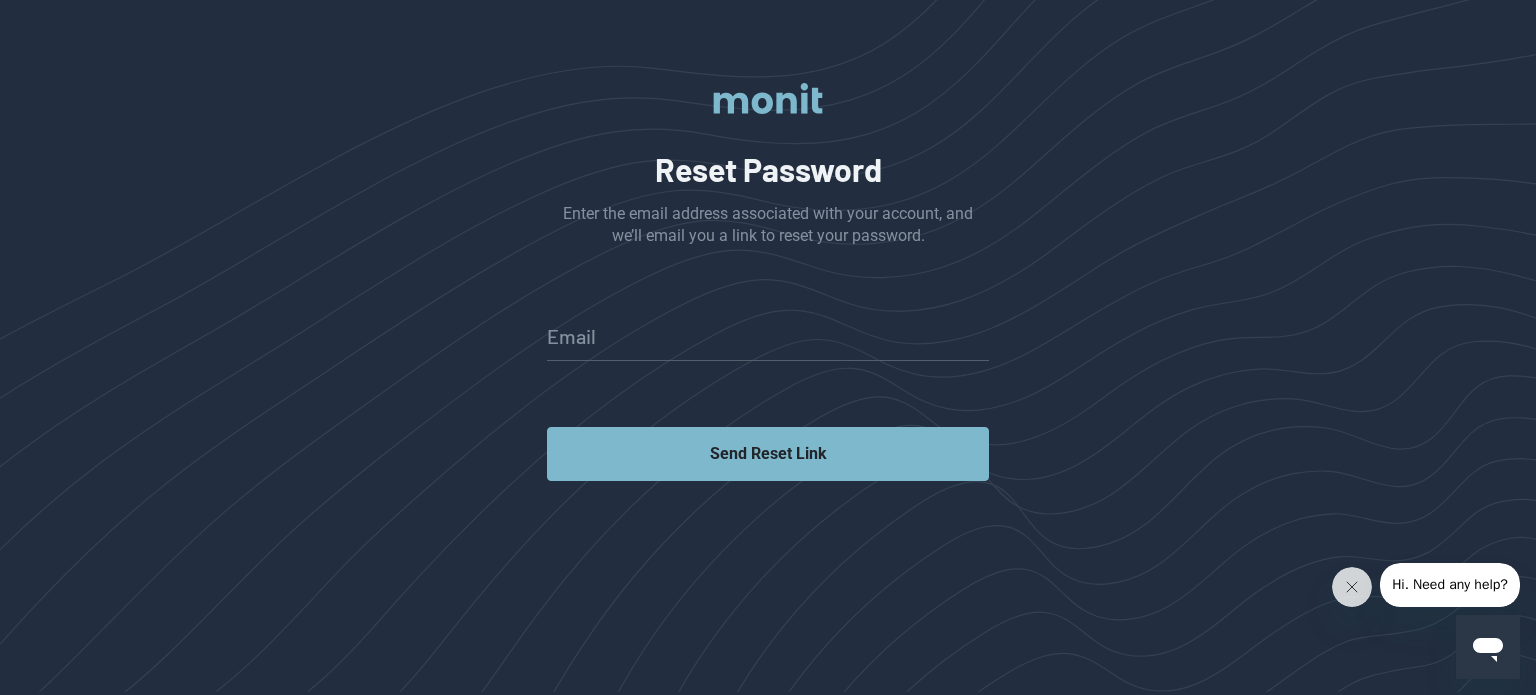 click on "Email" at bounding box center [768, 336] 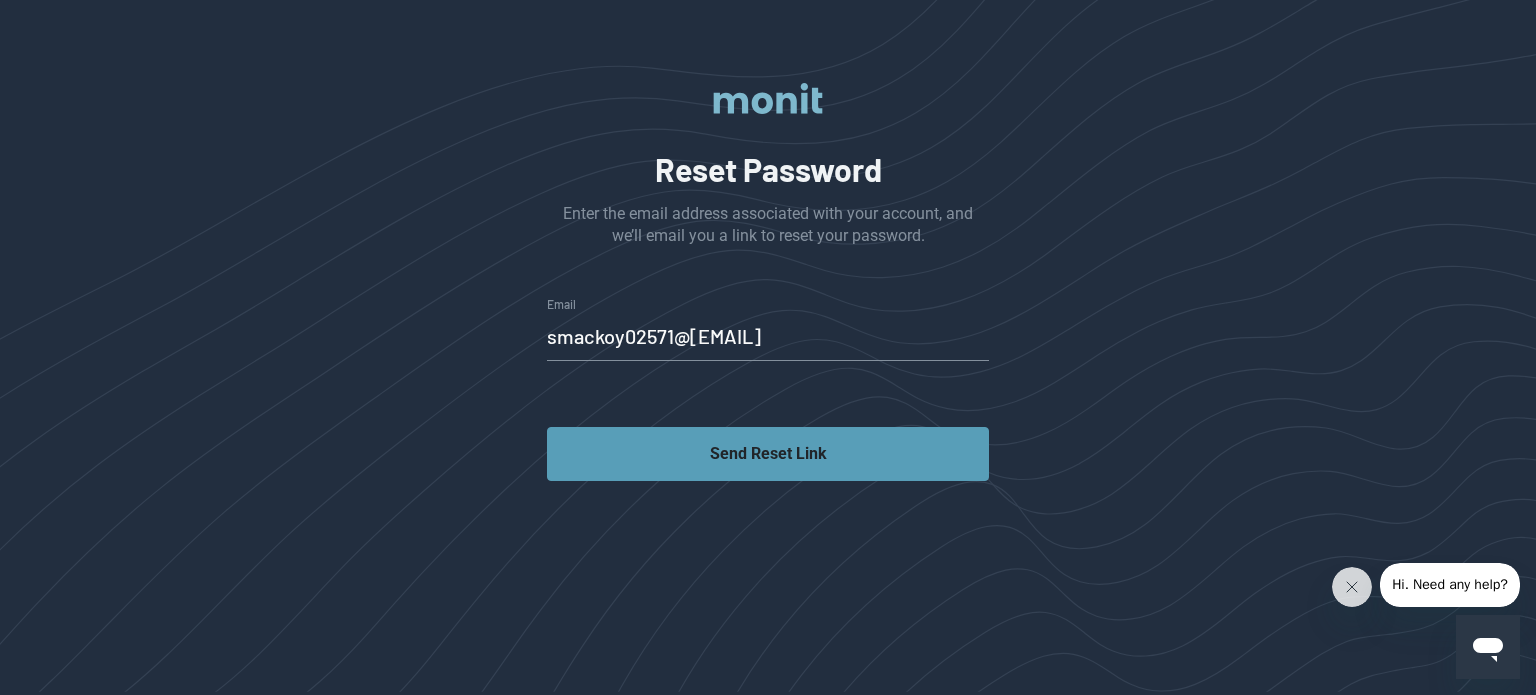 click on "Send Reset Link" at bounding box center [768, 454] 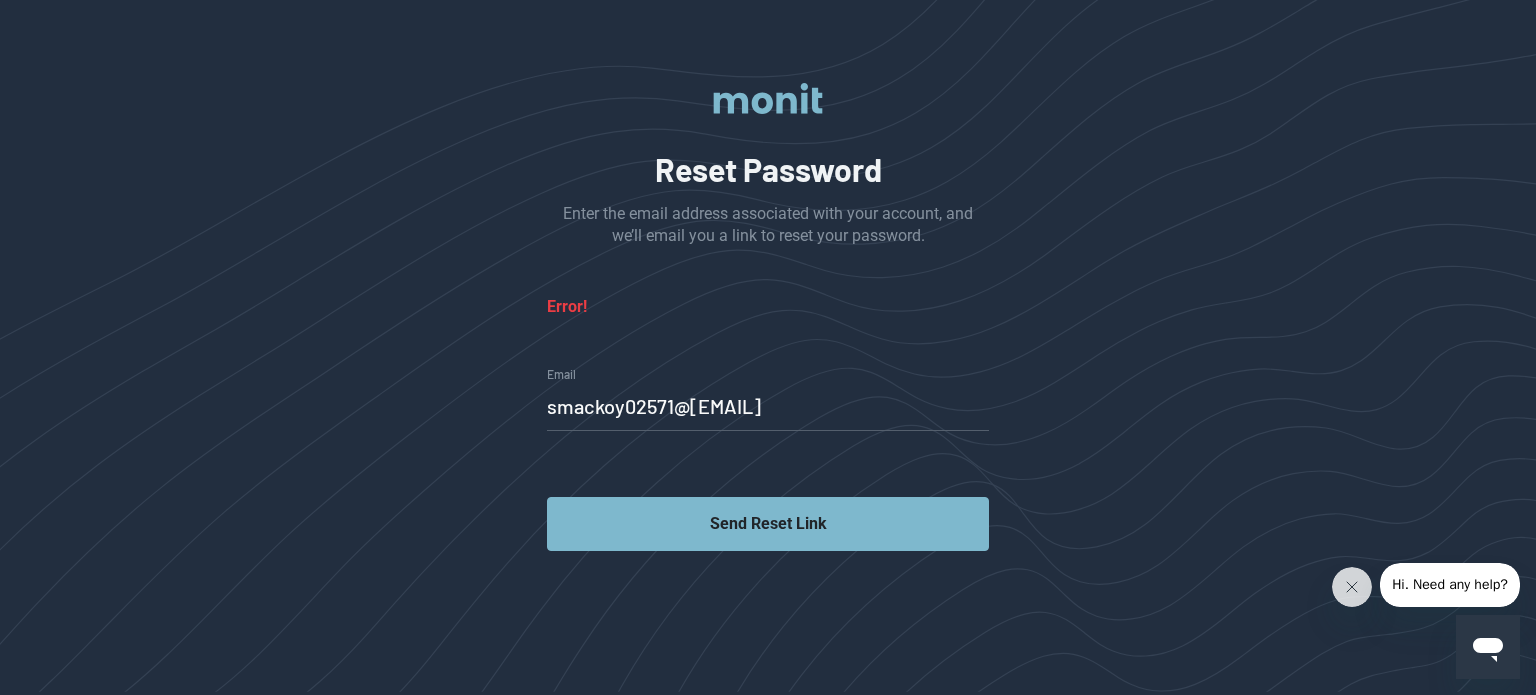 drag, startPoint x: 789, startPoint y: 398, endPoint x: 544, endPoint y: 411, distance: 245.34465 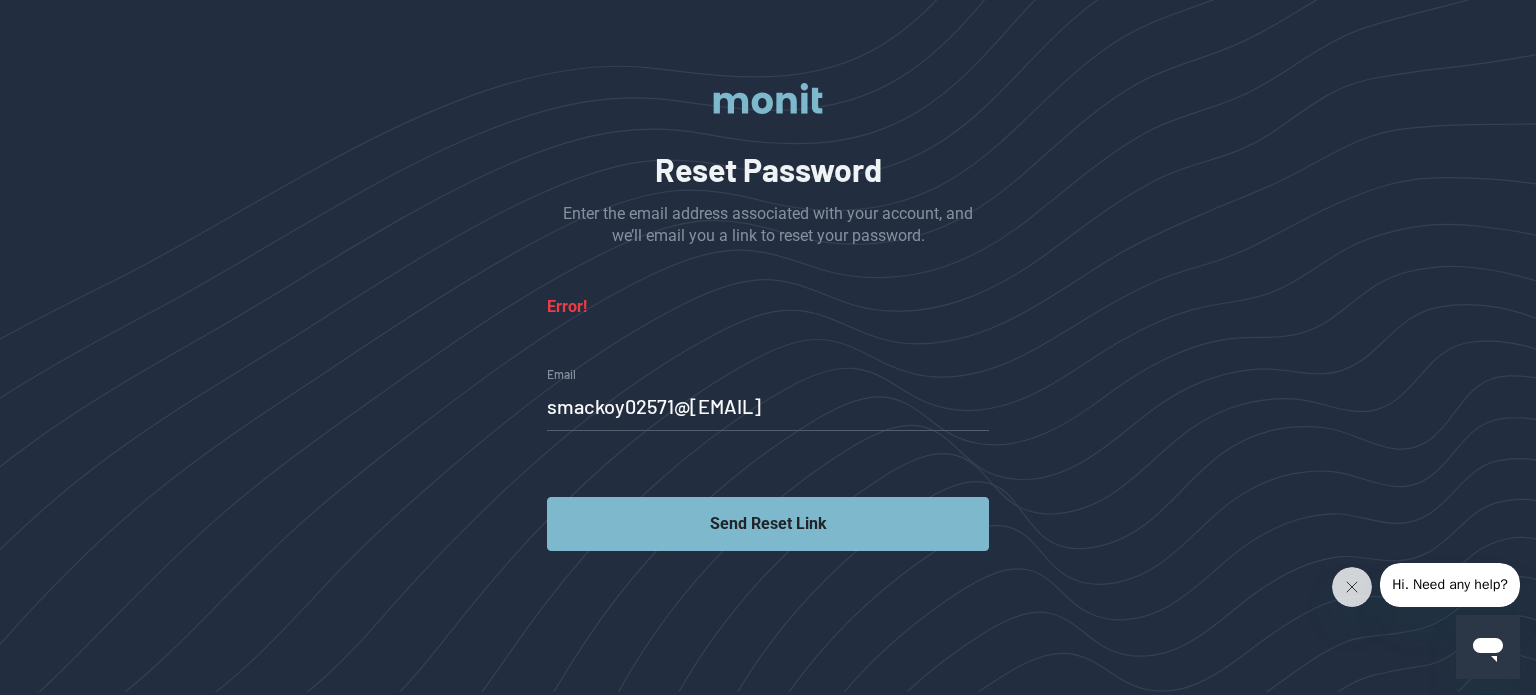 click on "Reset Password Enter the email address associated with your account, and we’ll email you a link to reset your password. Error! smackoy02571@yahoo.com Email Send Reset Link" at bounding box center [768, 347] 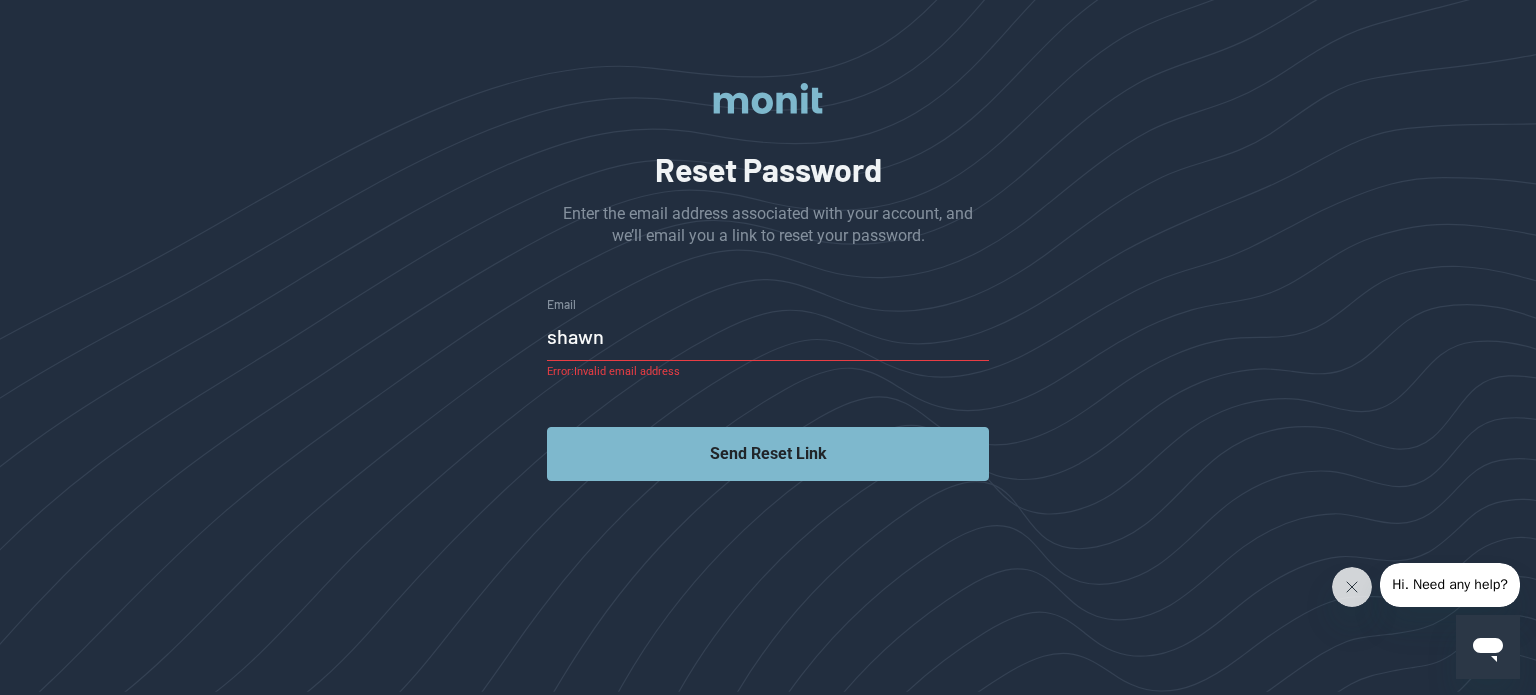 type on "shawn@heatherhillholdings.com" 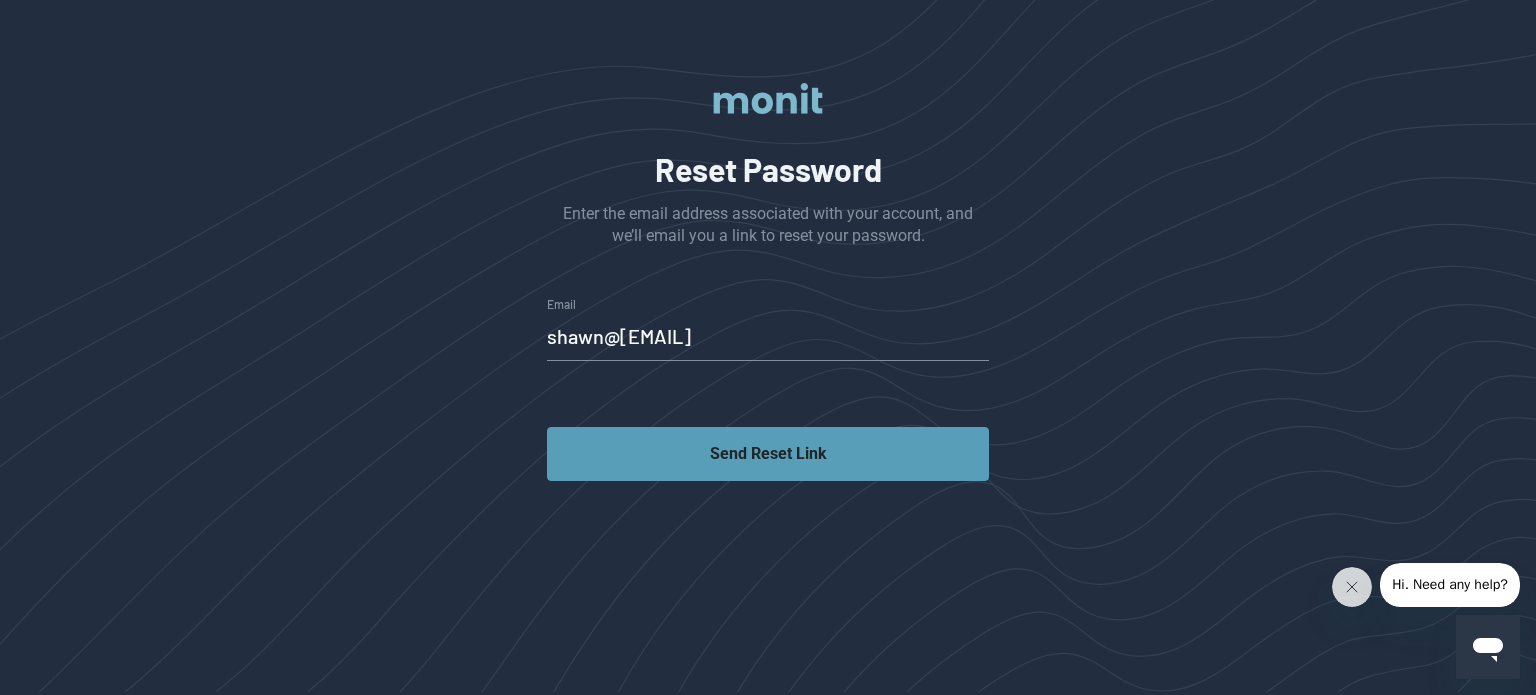 click on "Send Reset Link" at bounding box center [768, 453] 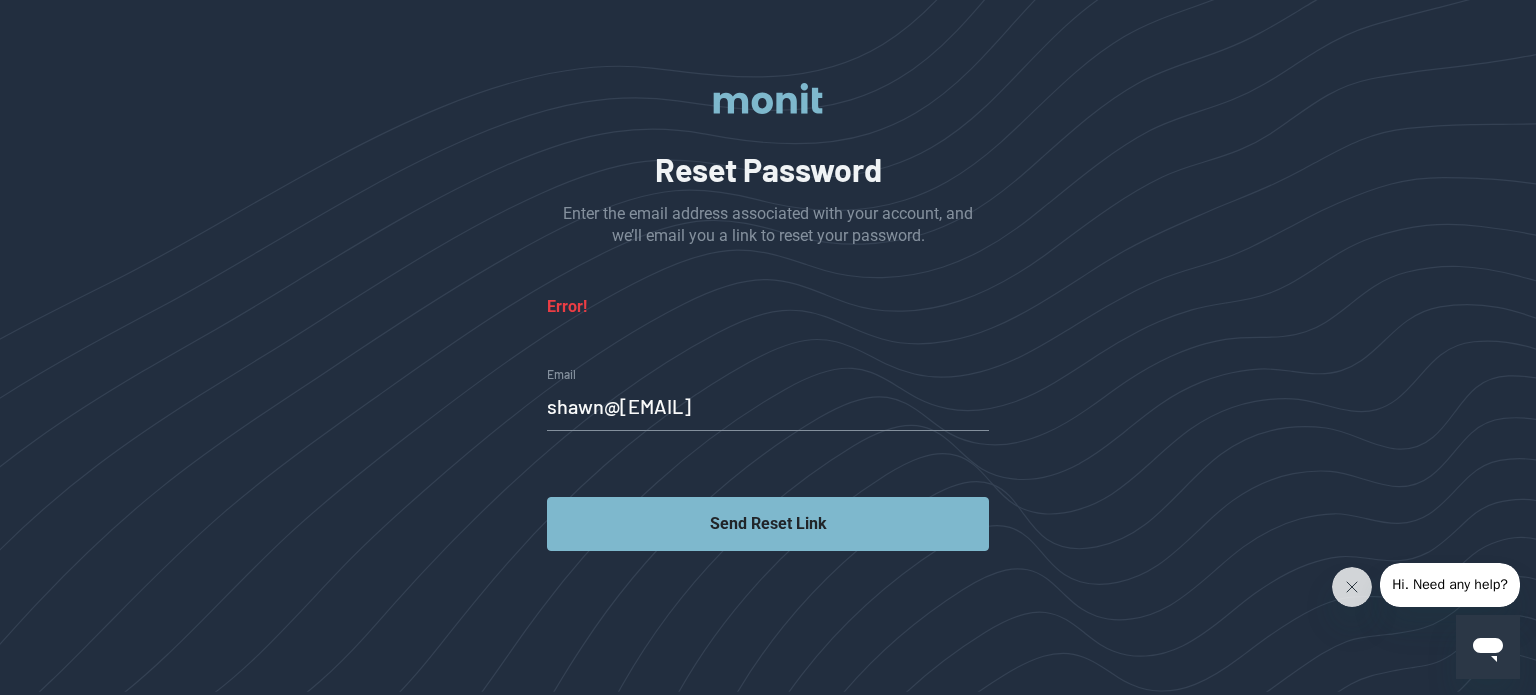 click on "Hi. Need any help?" at bounding box center [1449, 585] 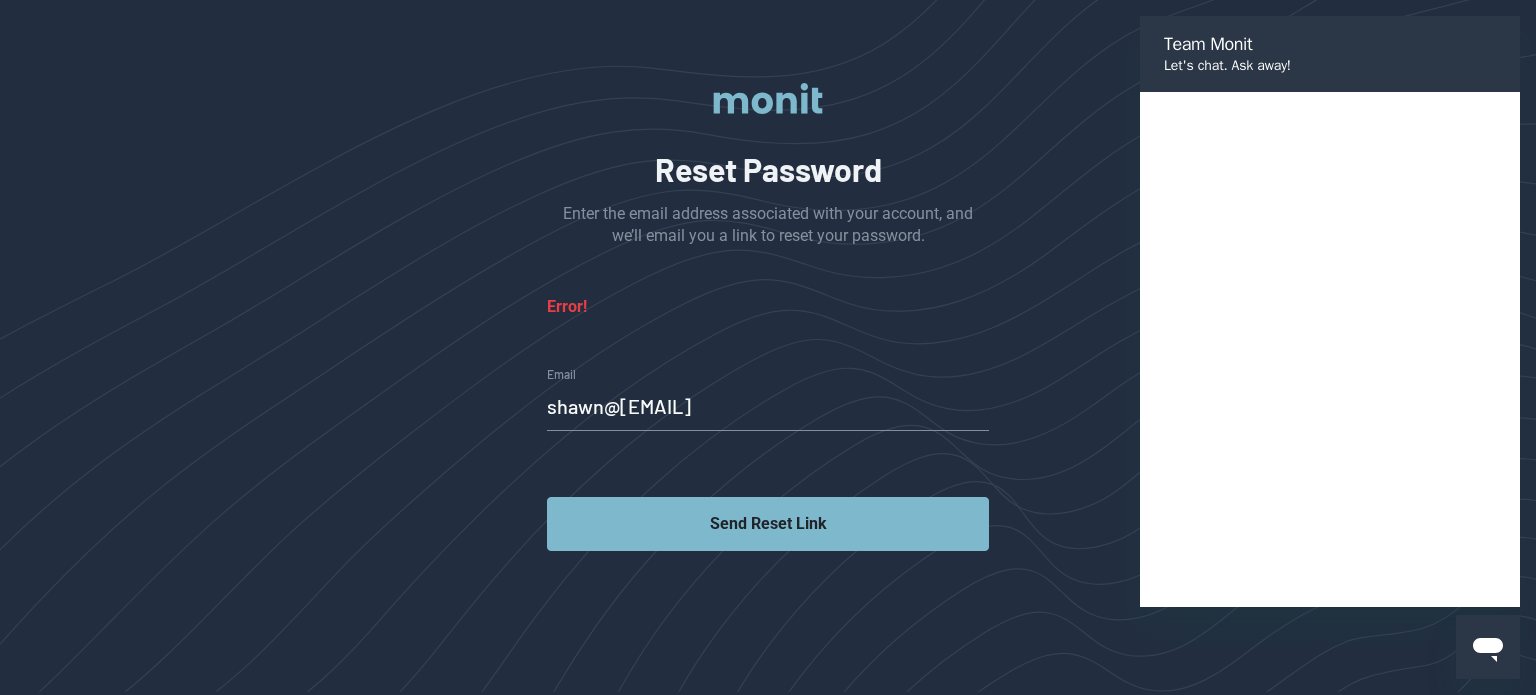 scroll, scrollTop: 0, scrollLeft: 0, axis: both 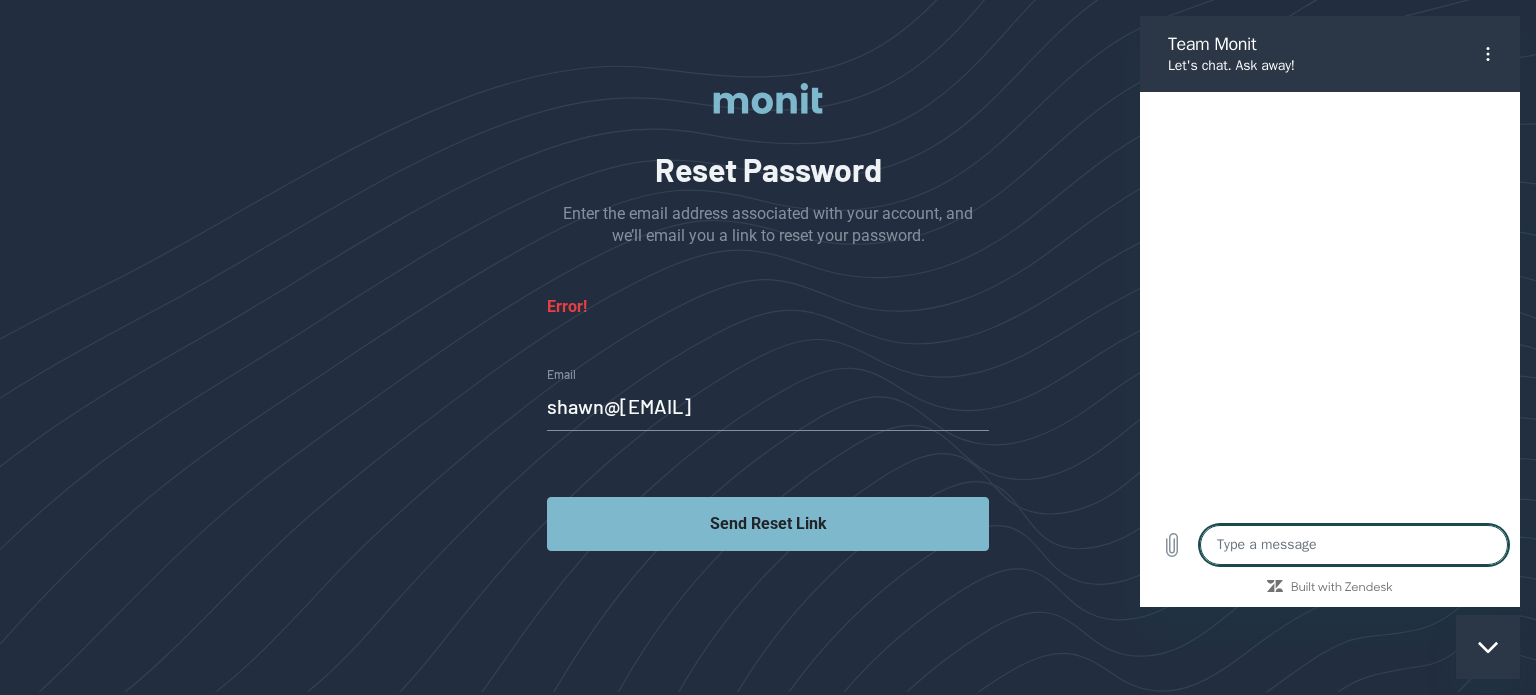 type on "x" 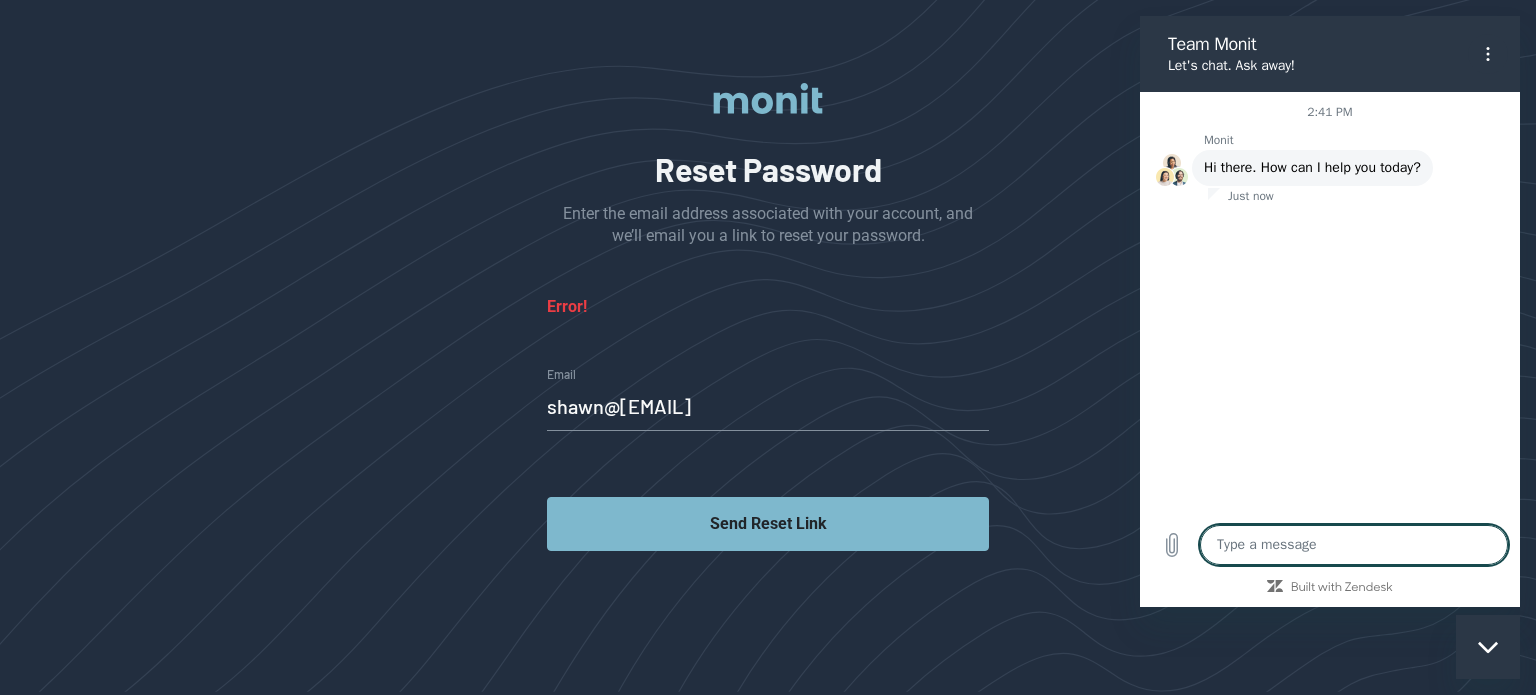 type on "m" 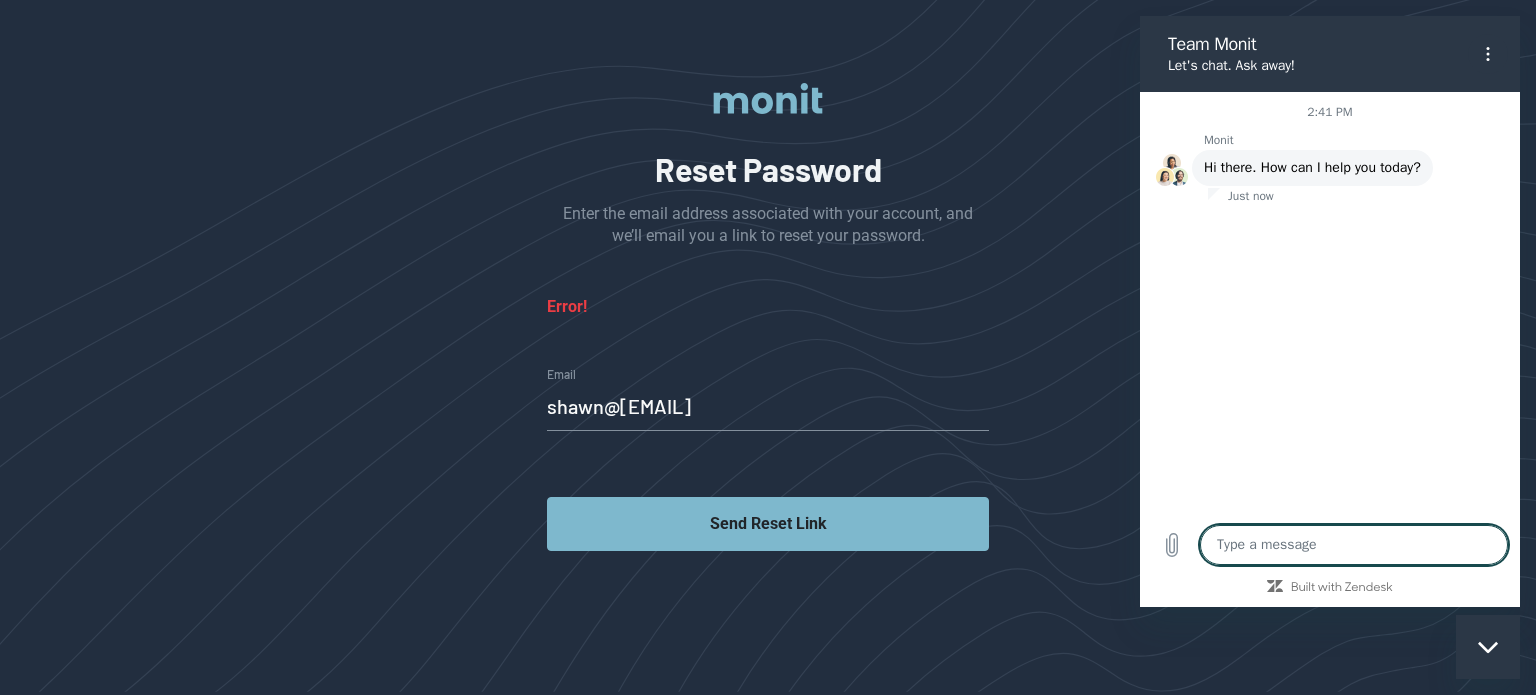 type on "x" 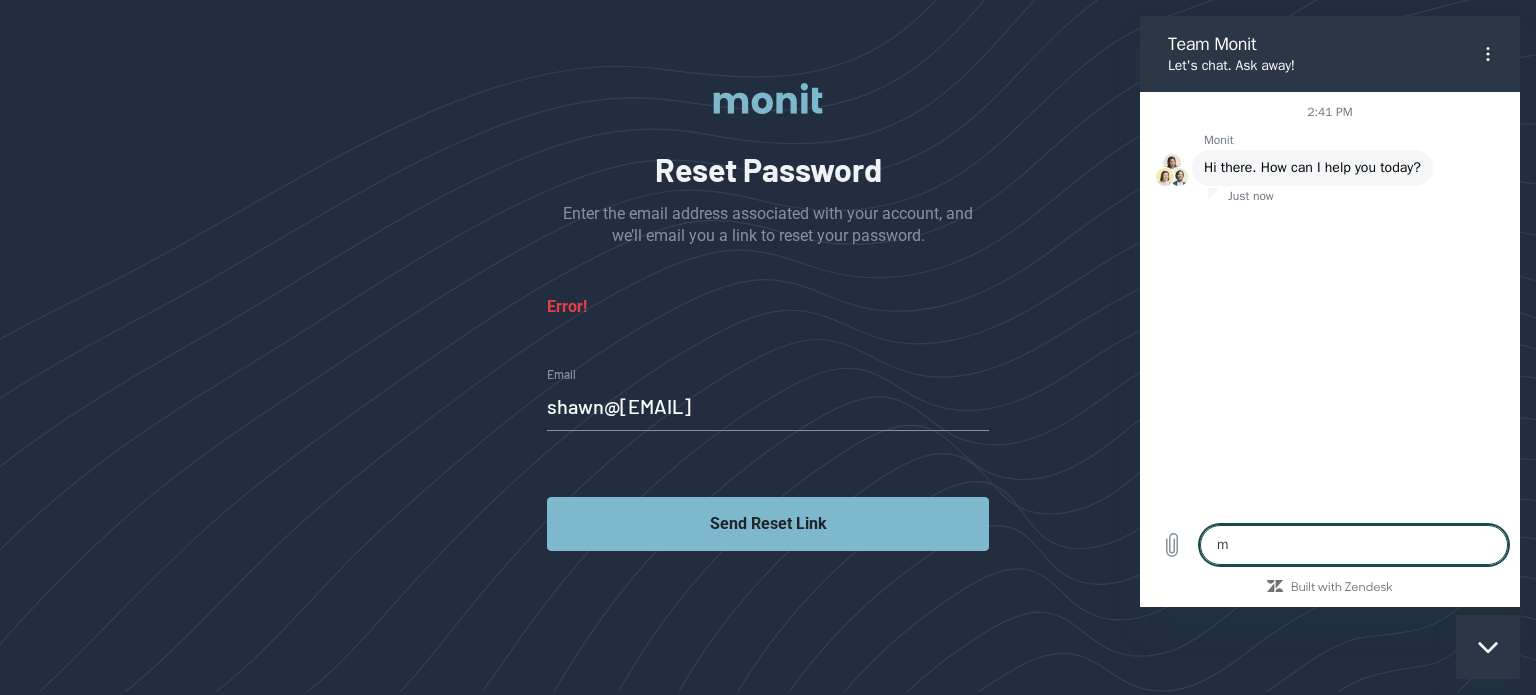 type on "my" 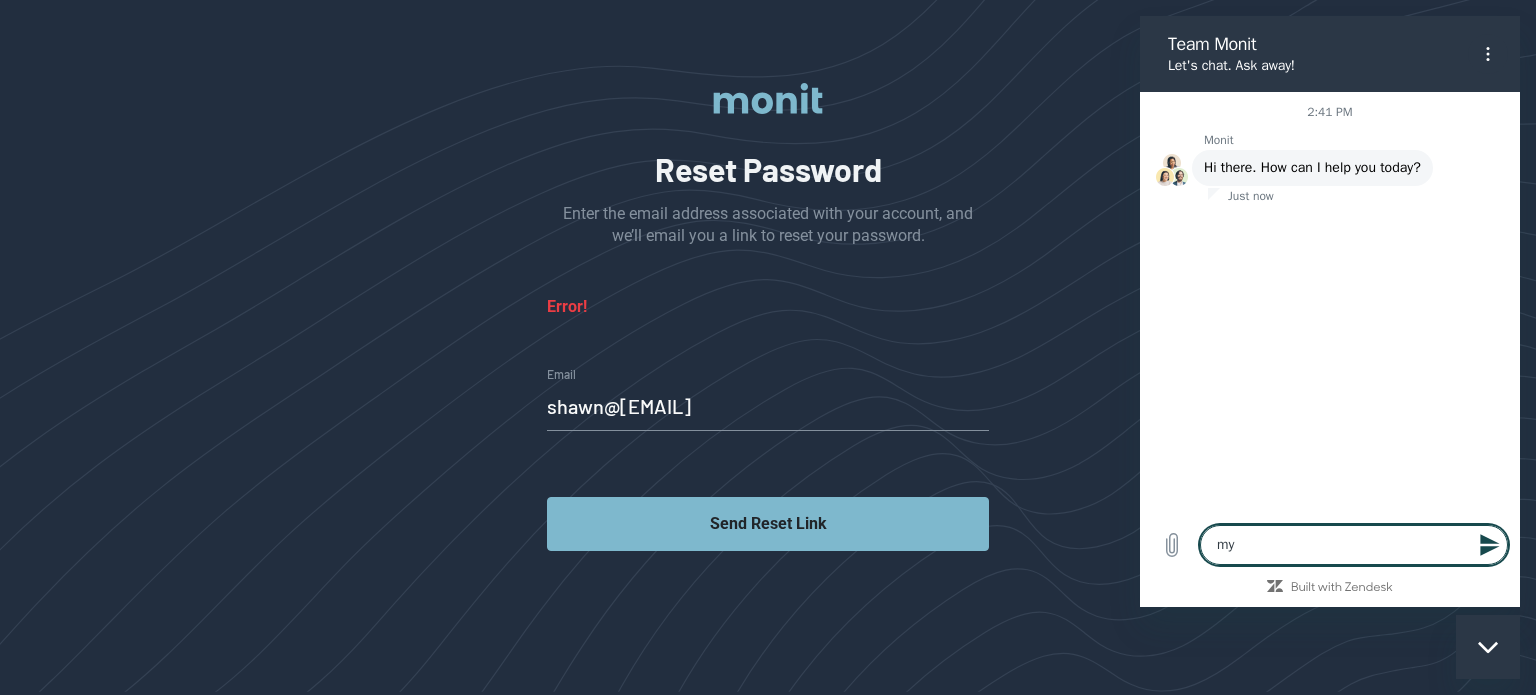 type on "my" 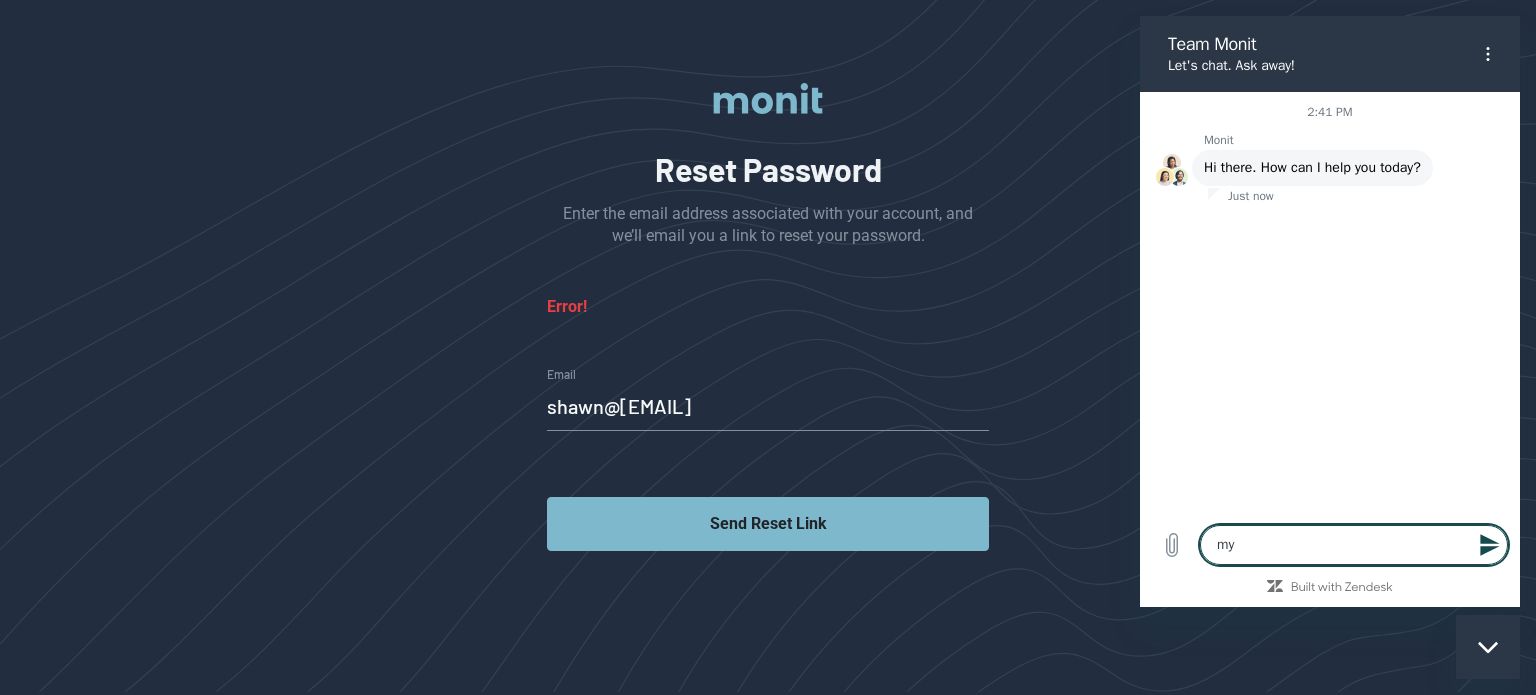 type on "x" 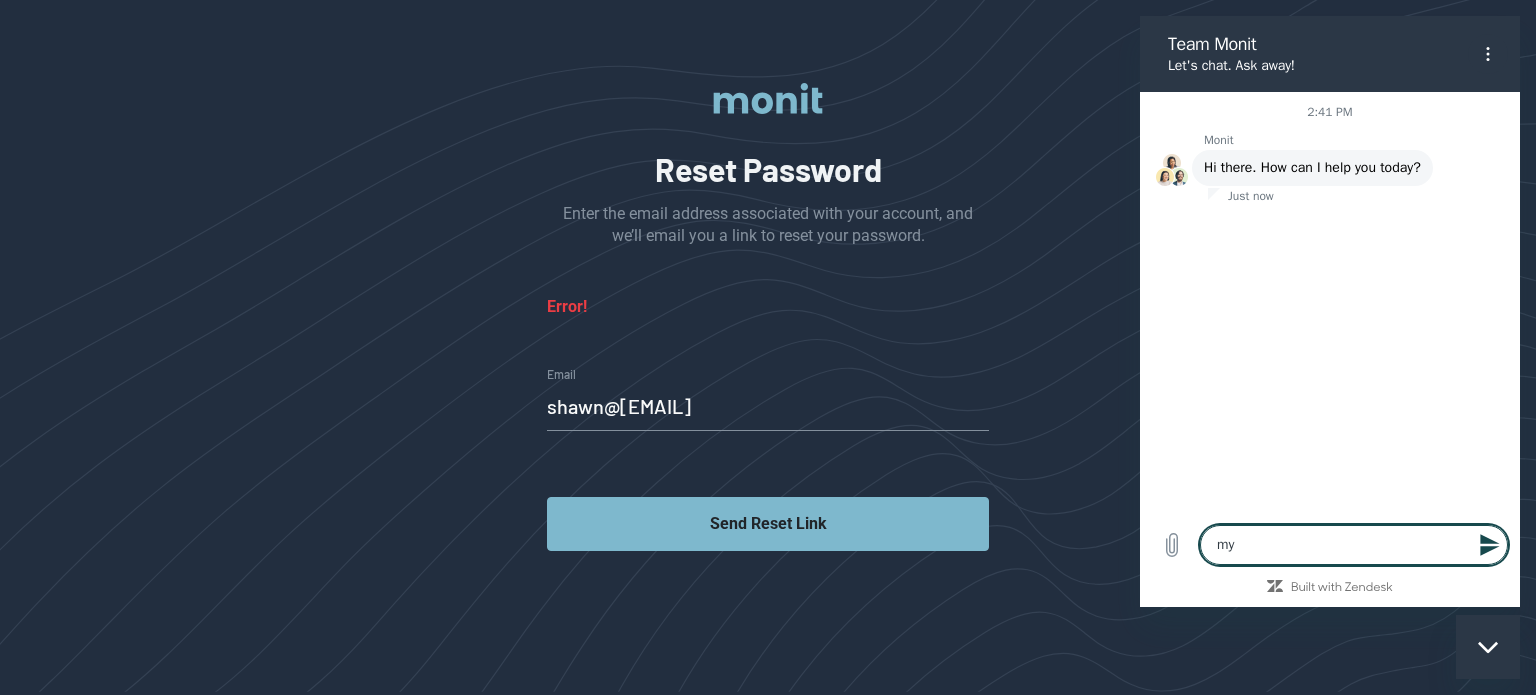 type on "my" 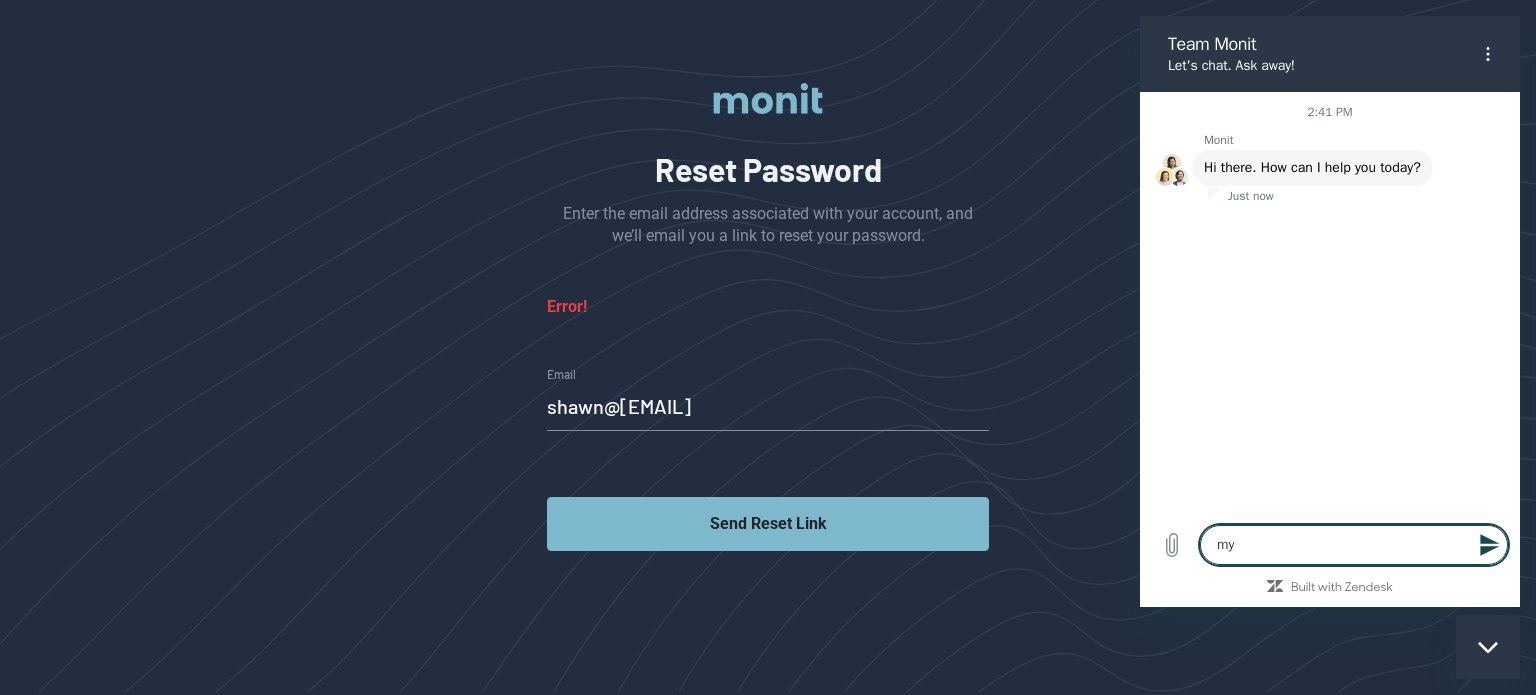 type on "x" 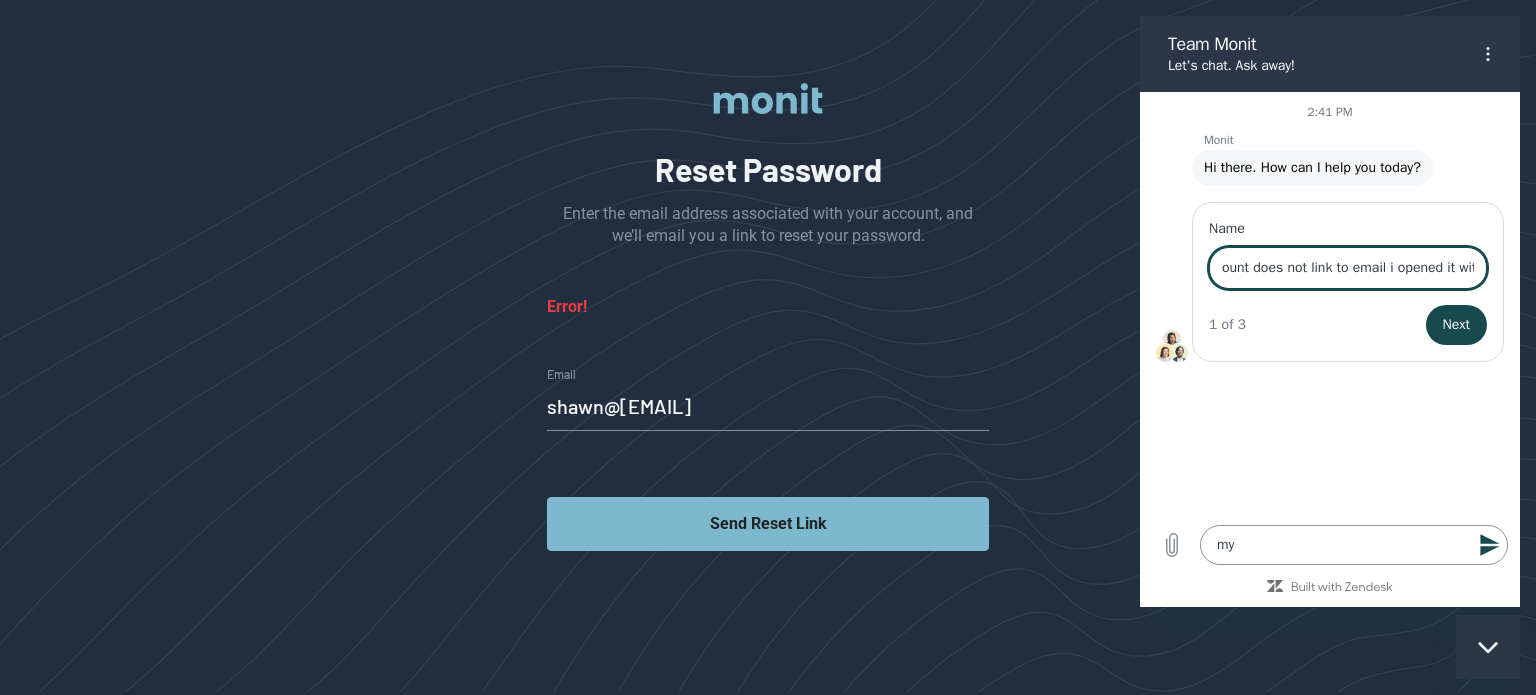 scroll, scrollTop: 0, scrollLeft: 33, axis: horizontal 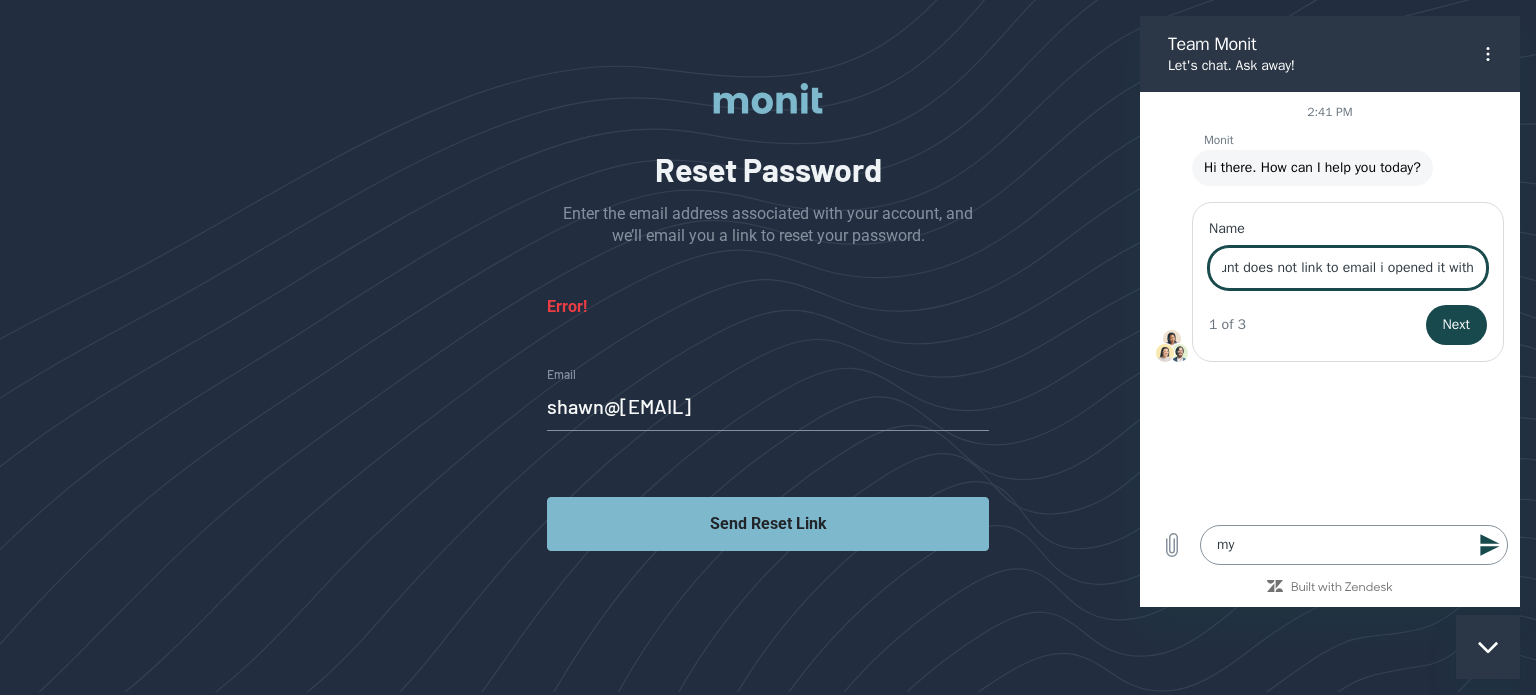 type on "account does not link to email i opened it with" 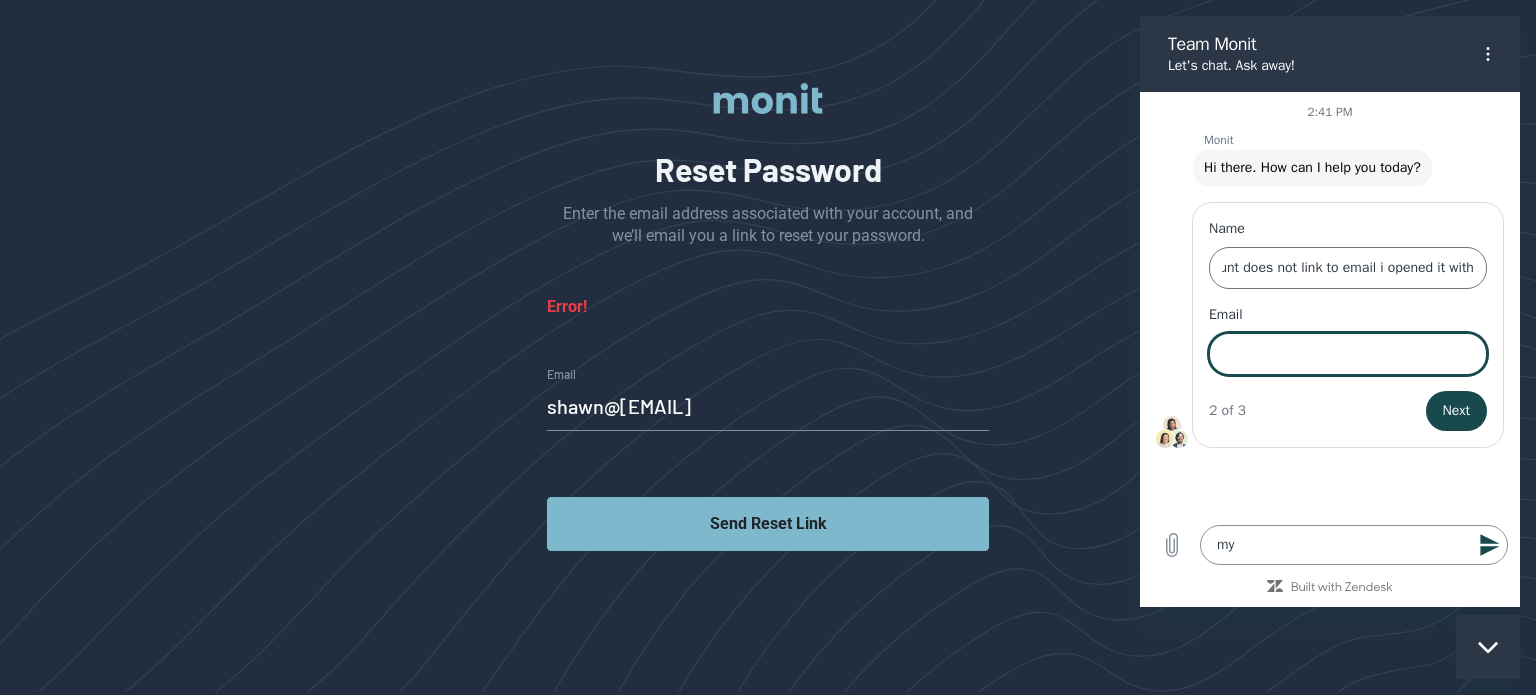 scroll, scrollTop: 0, scrollLeft: 0, axis: both 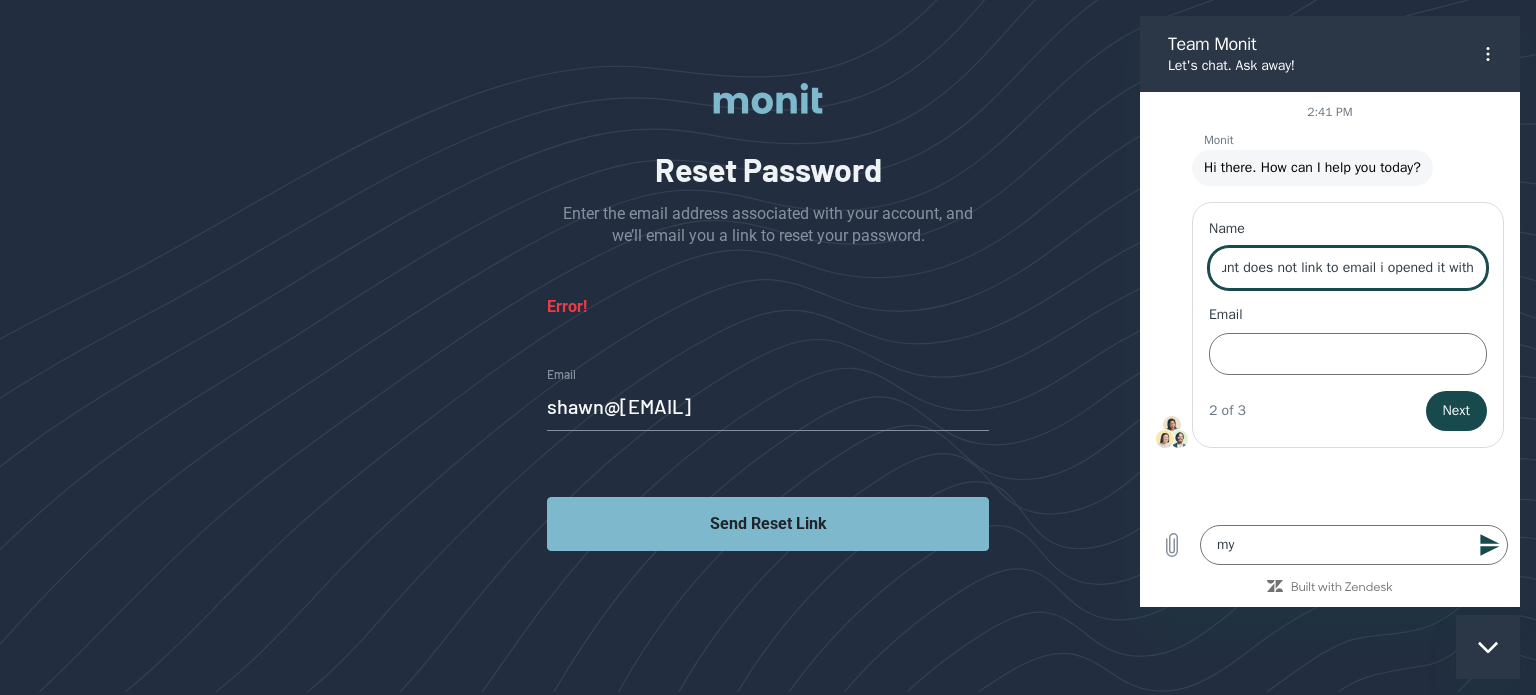 drag, startPoint x: 1220, startPoint y: 272, endPoint x: 2675, endPoint y: 287, distance: 1455.0773 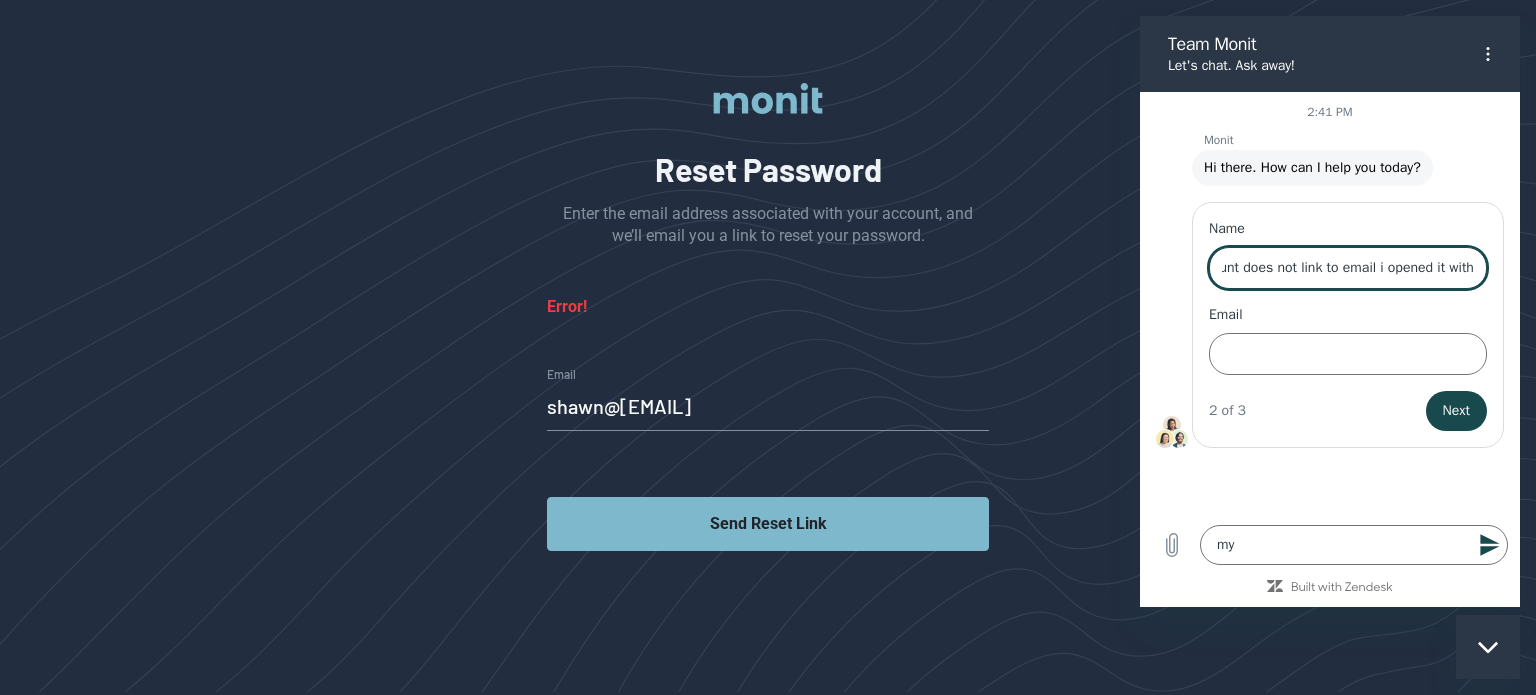 scroll, scrollTop: 0, scrollLeft: 0, axis: both 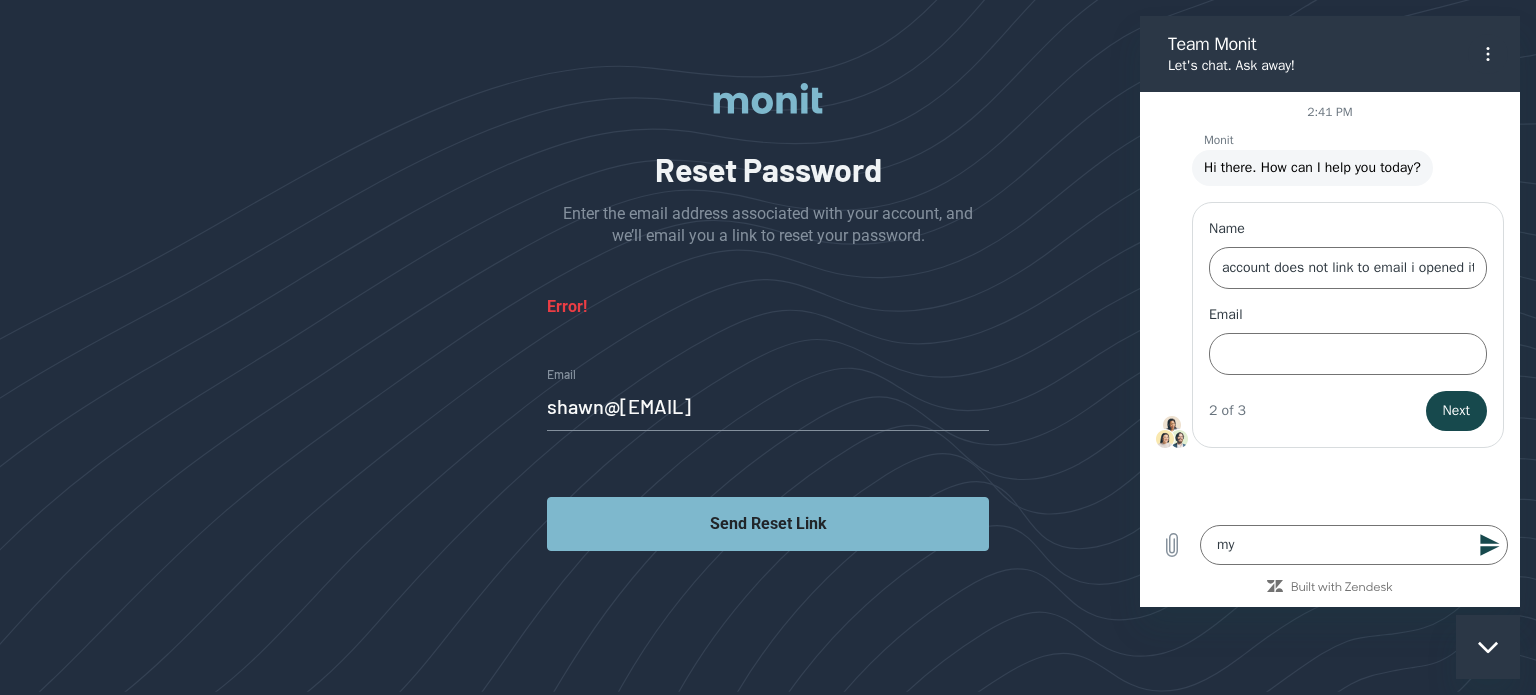 click on "Reset Password Enter the email address associated with your account, and we’ll email you a link to reset your password. Error! shawn@heatherhillholdings.com Email Send Reset Link" at bounding box center (768, 347) 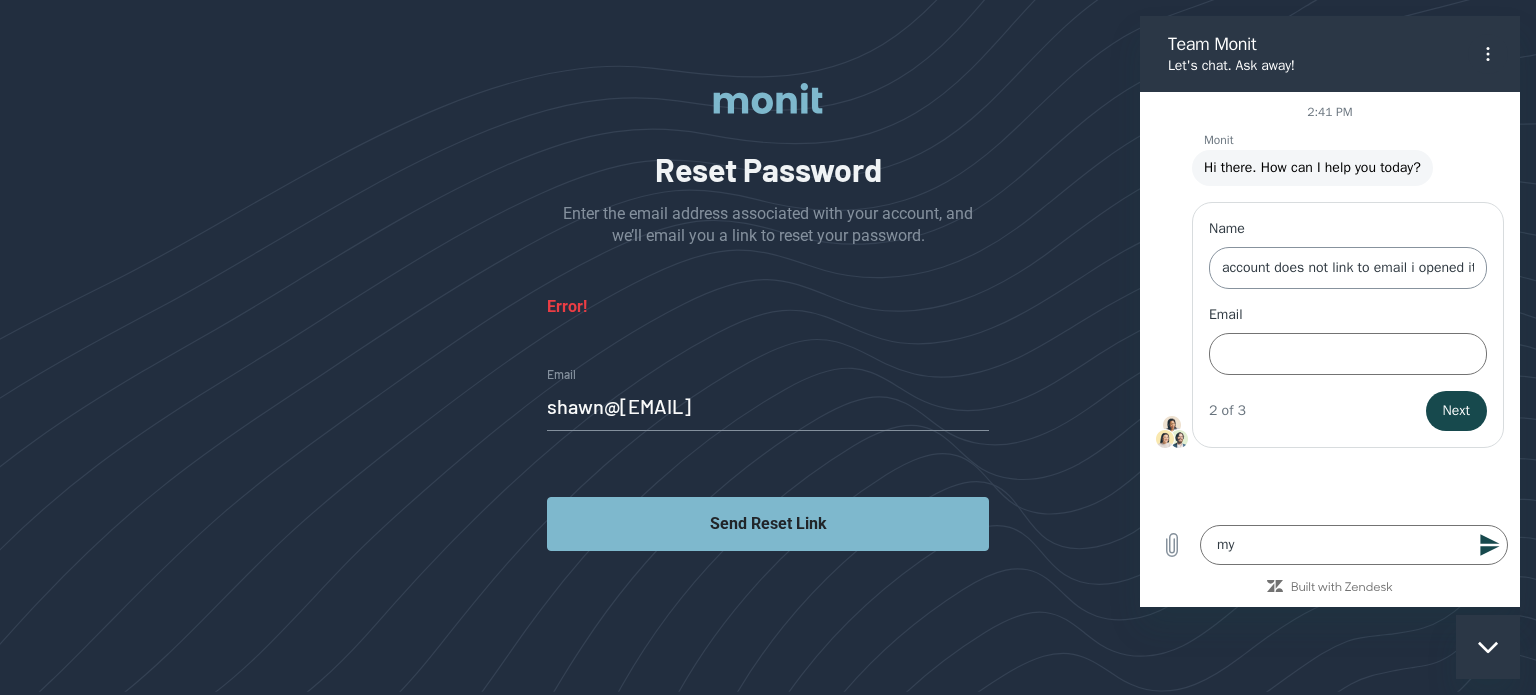 click on "account does not link to email i opened it with" at bounding box center [1348, 268] 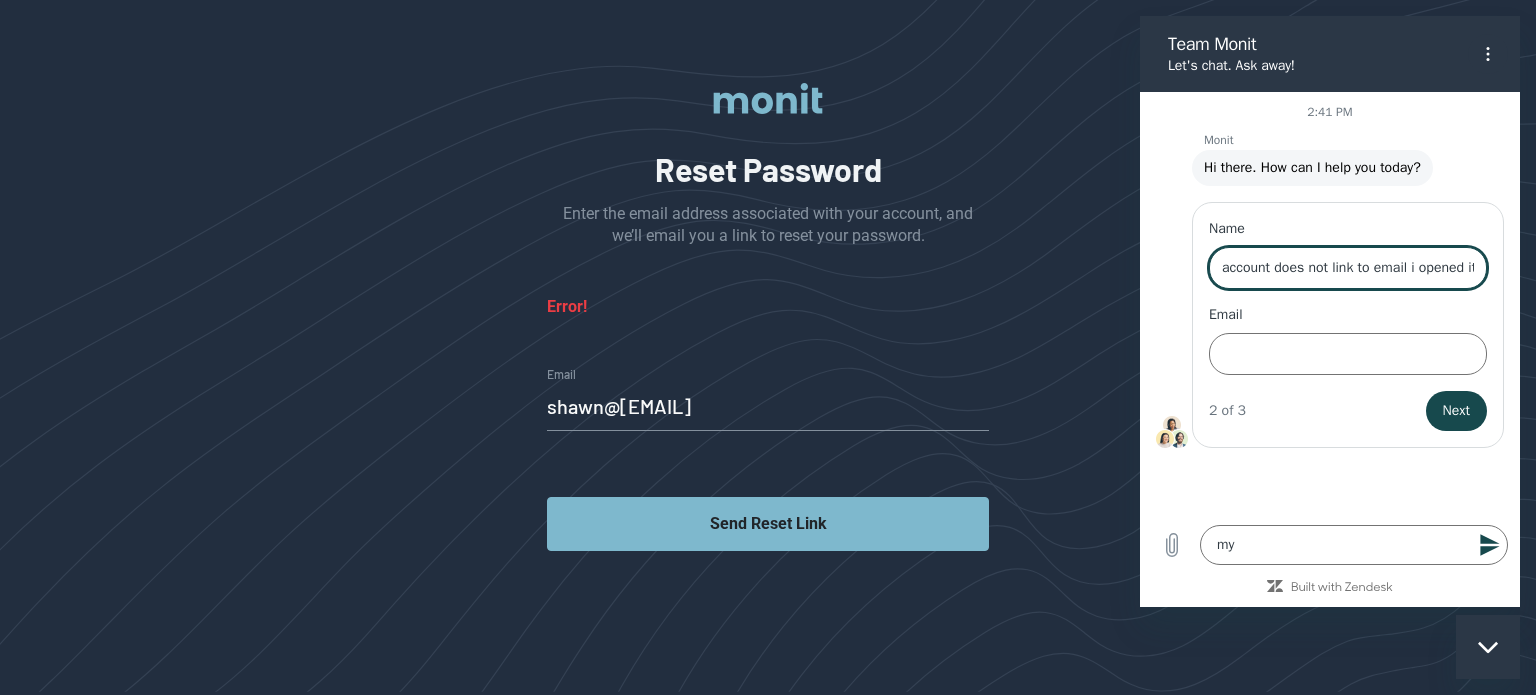 click on "account does not link to email i opened it with" at bounding box center [1348, 268] 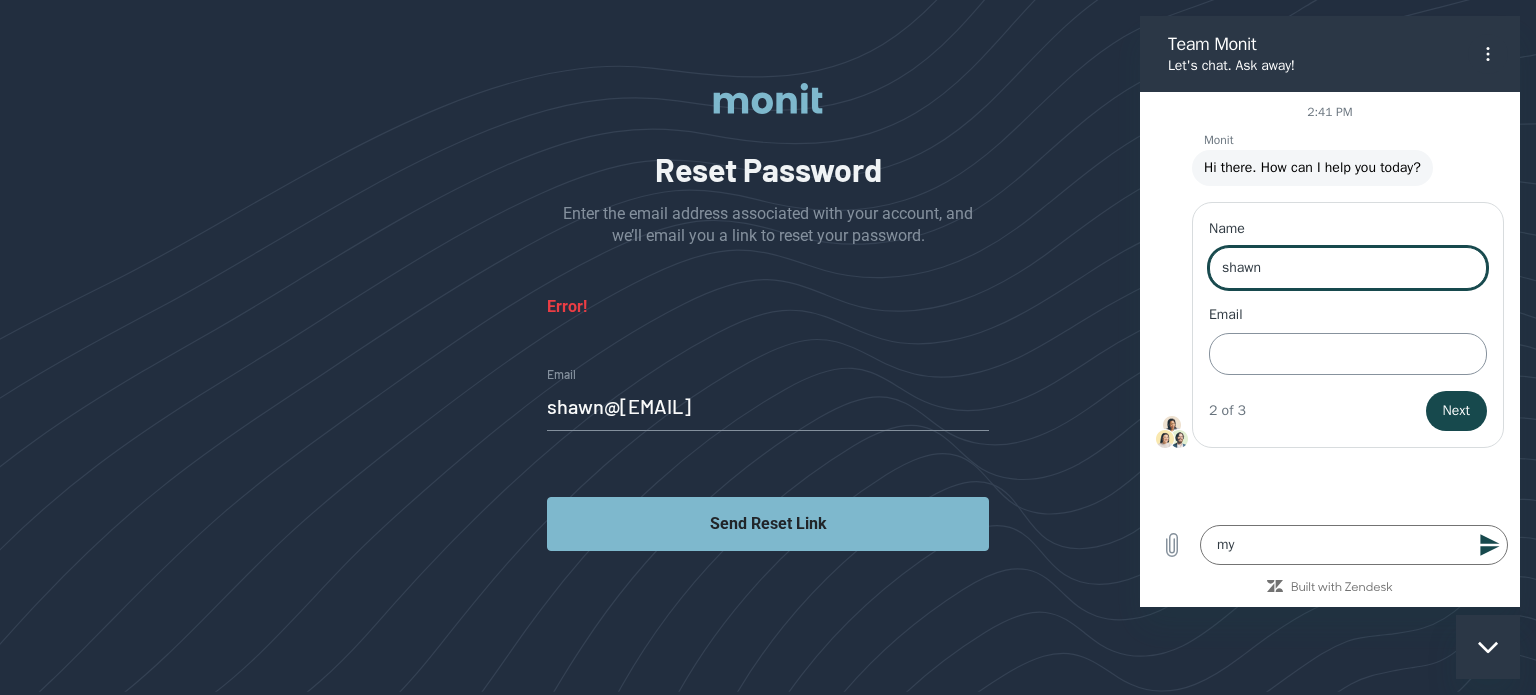 type on "shawn" 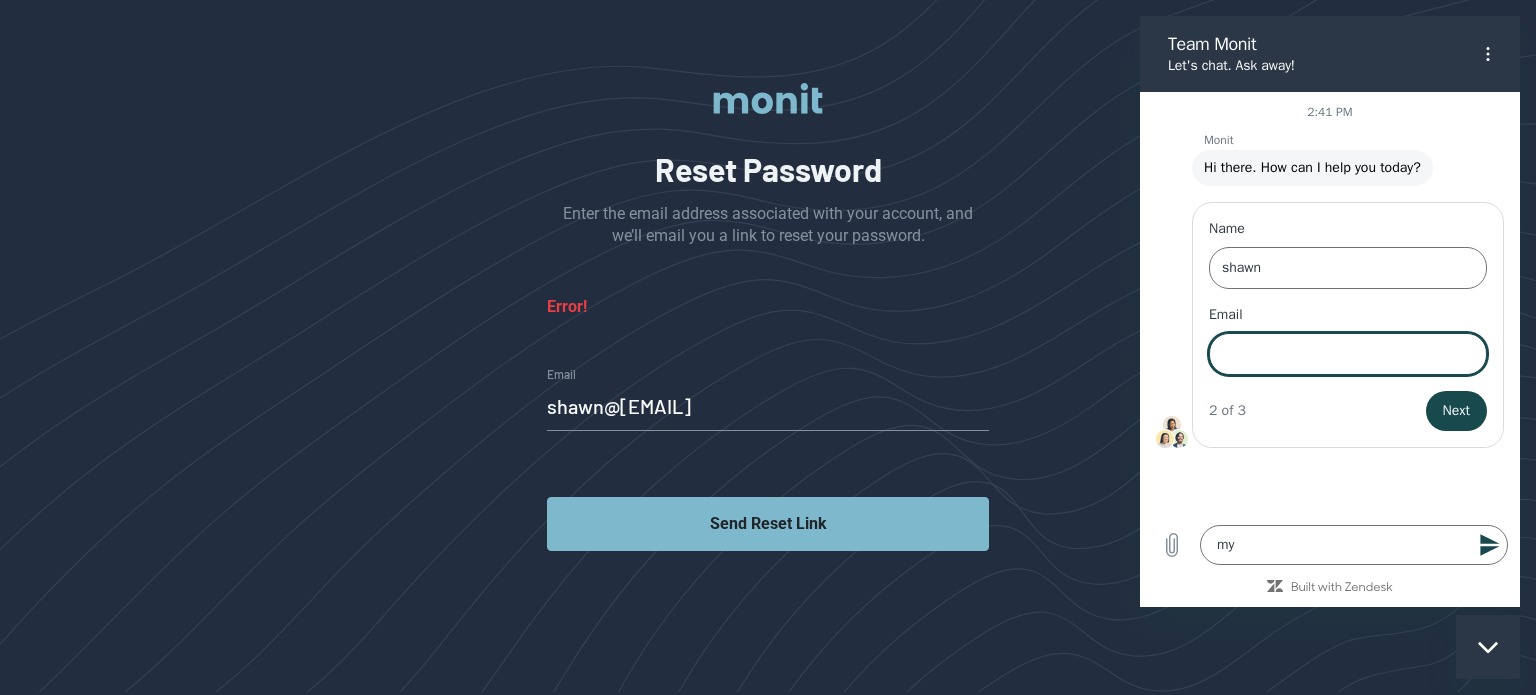 click on "Email" at bounding box center (1348, 354) 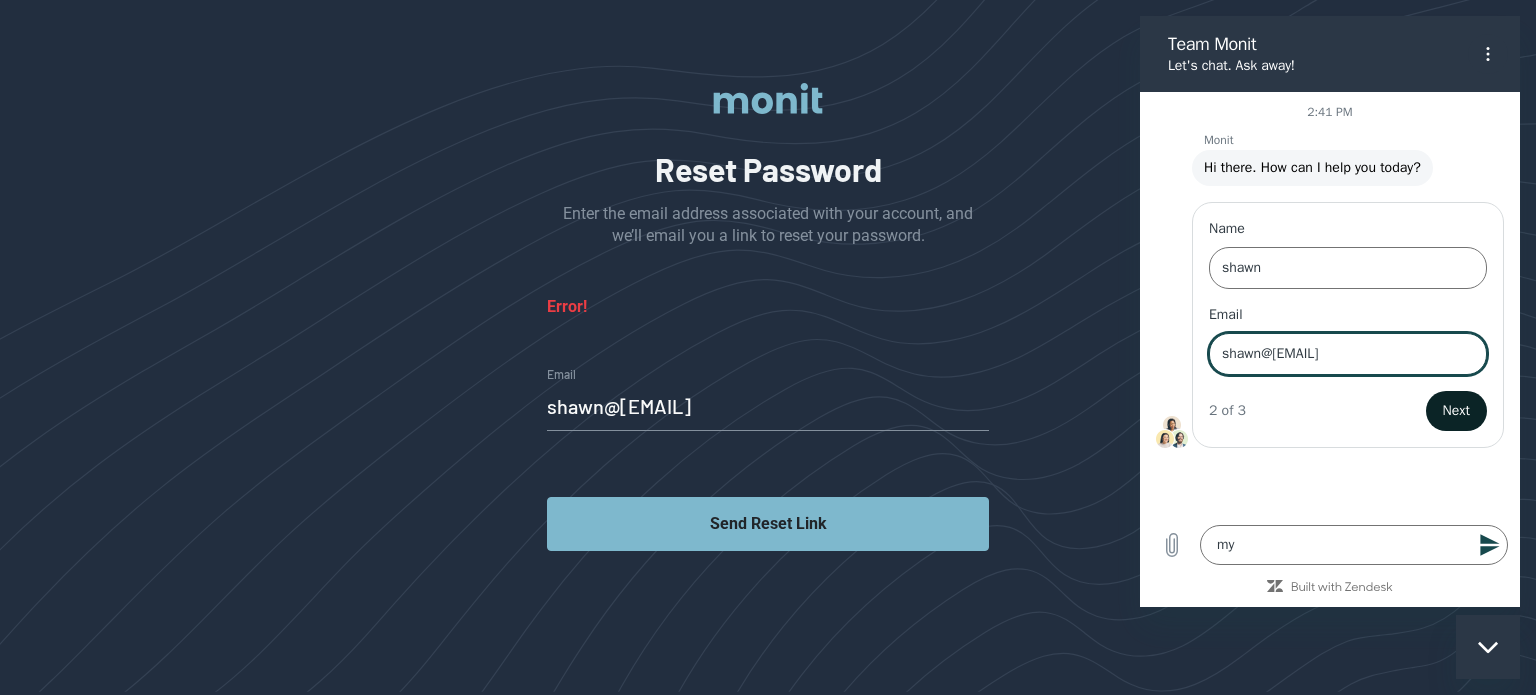 type on "shawn@heatherhillholdings.com" 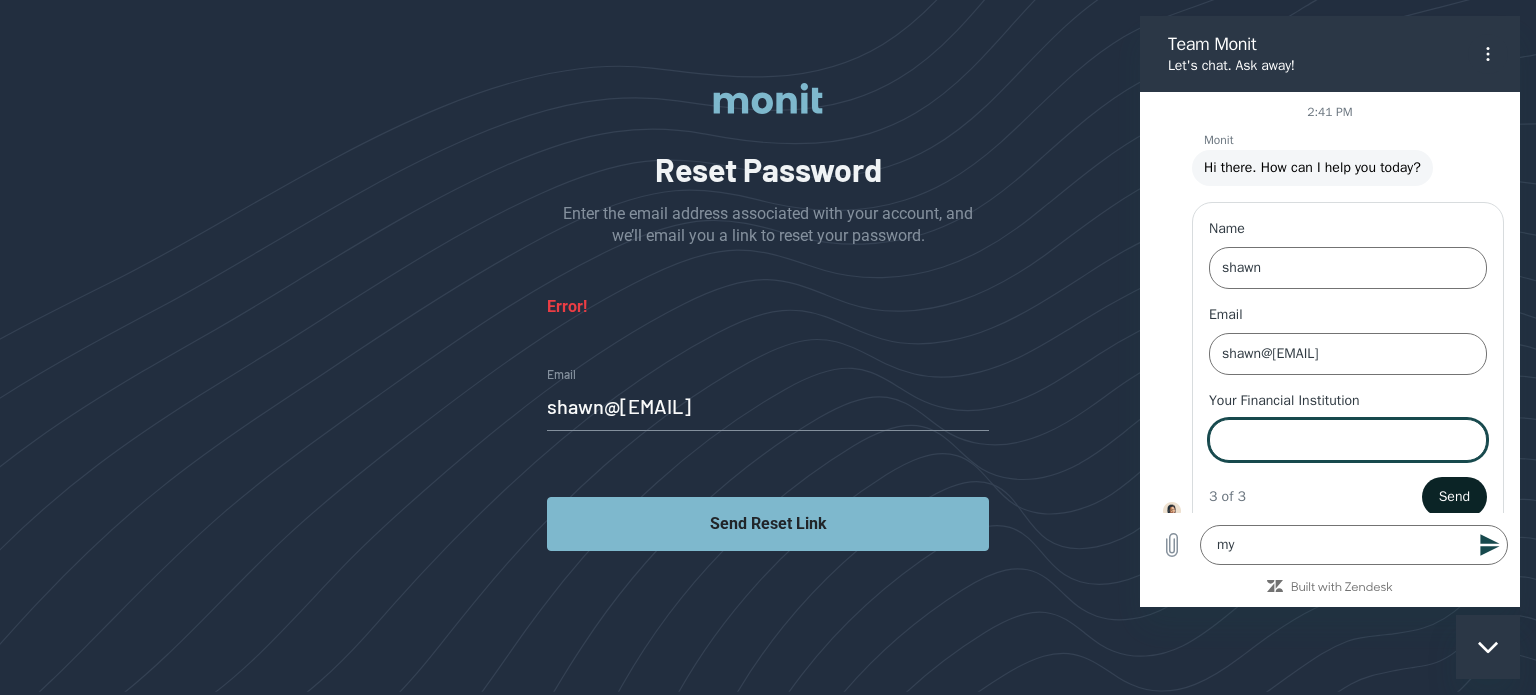 scroll, scrollTop: 20, scrollLeft: 0, axis: vertical 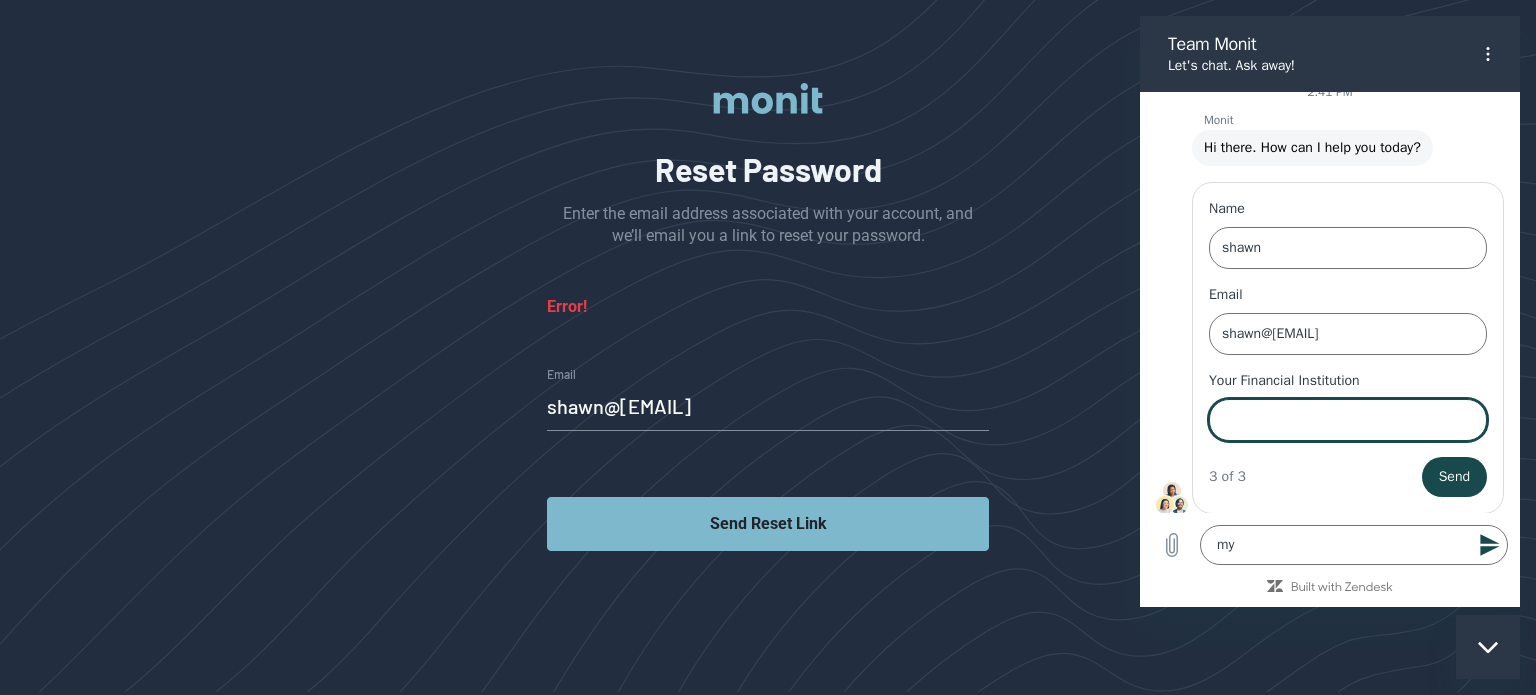 click on "Your Financial Institution" at bounding box center [1348, 420] 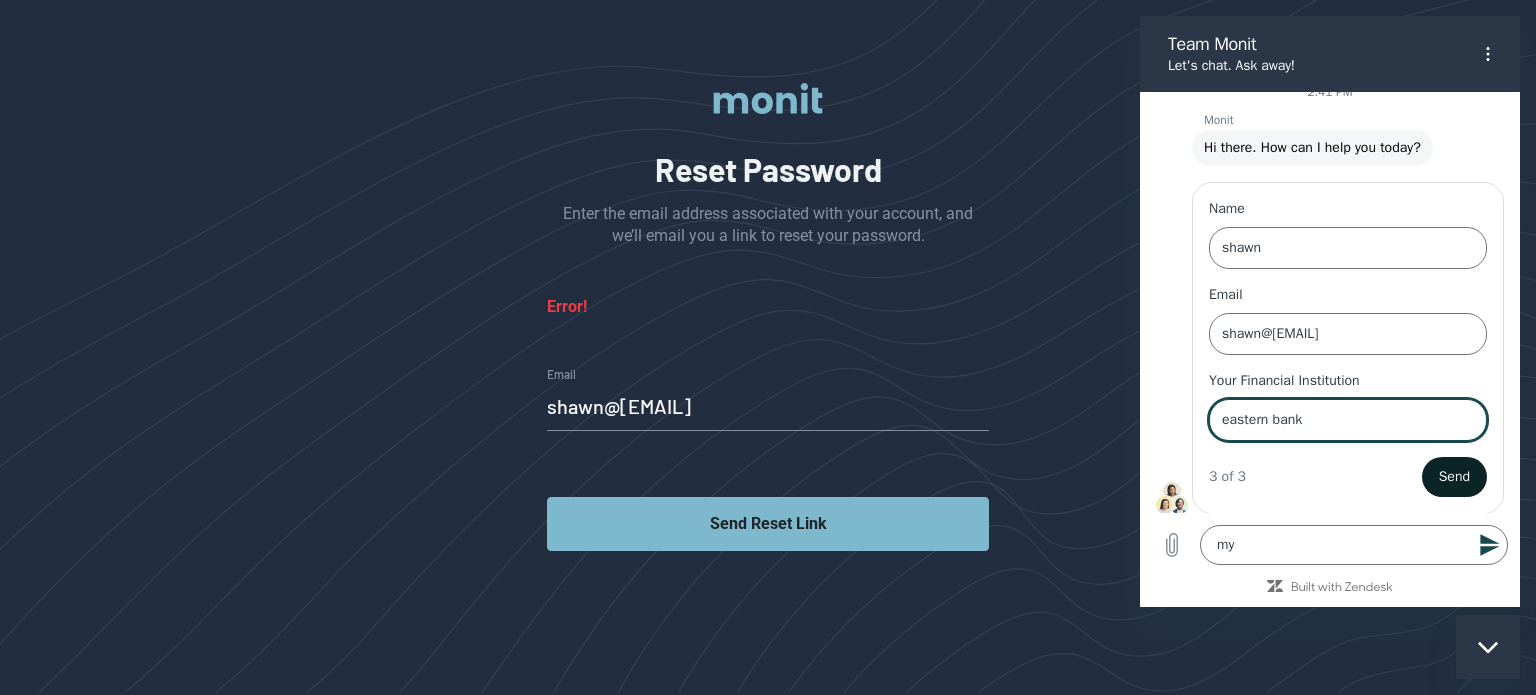 type on "eastern bank" 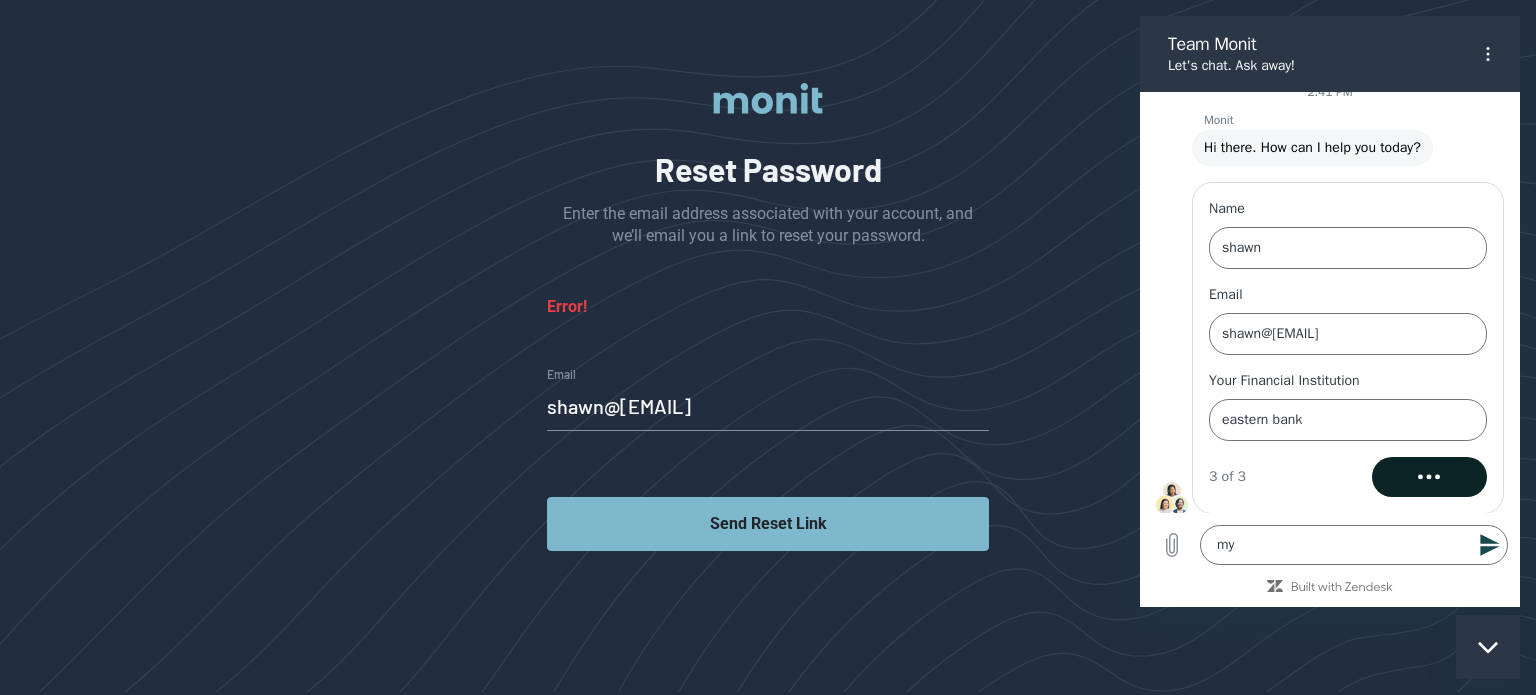 scroll, scrollTop: 0, scrollLeft: 0, axis: both 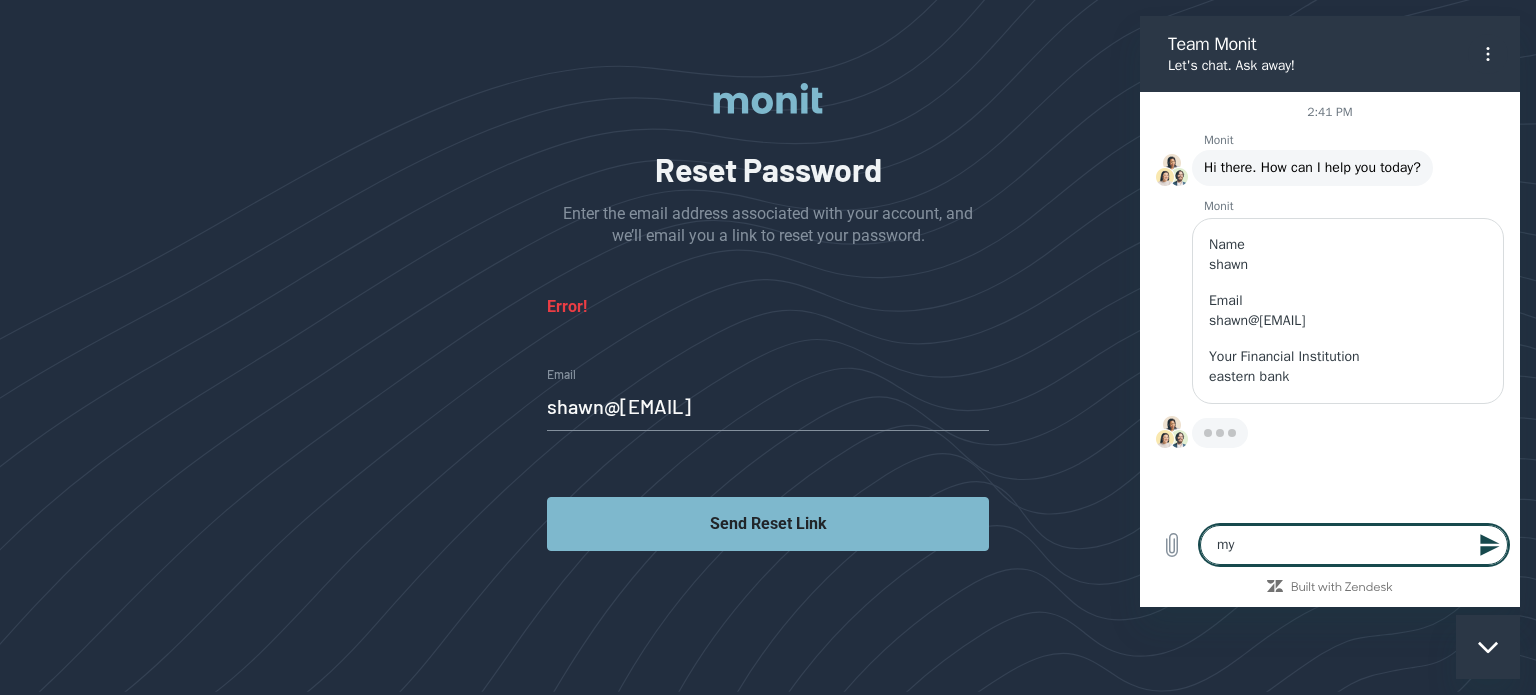 click on "my" at bounding box center [1354, 545] 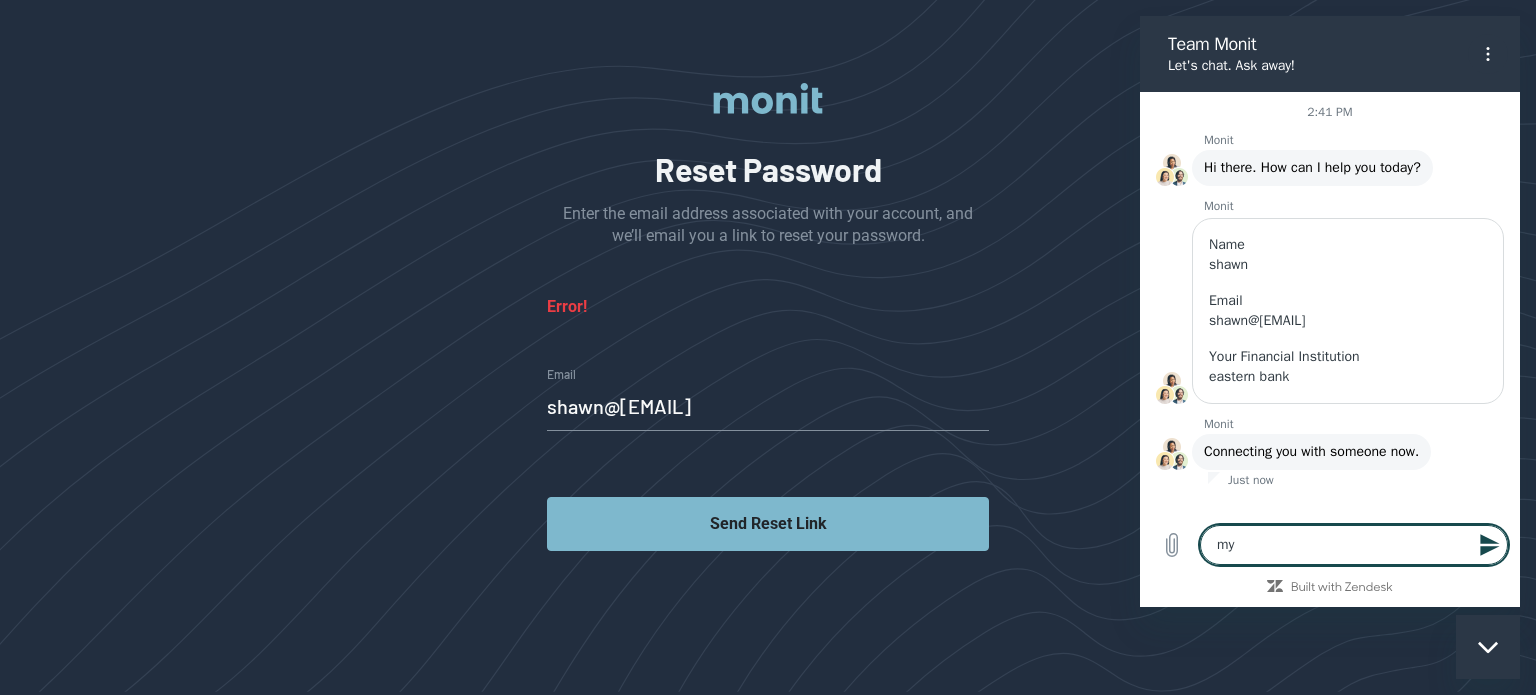 type on "my" 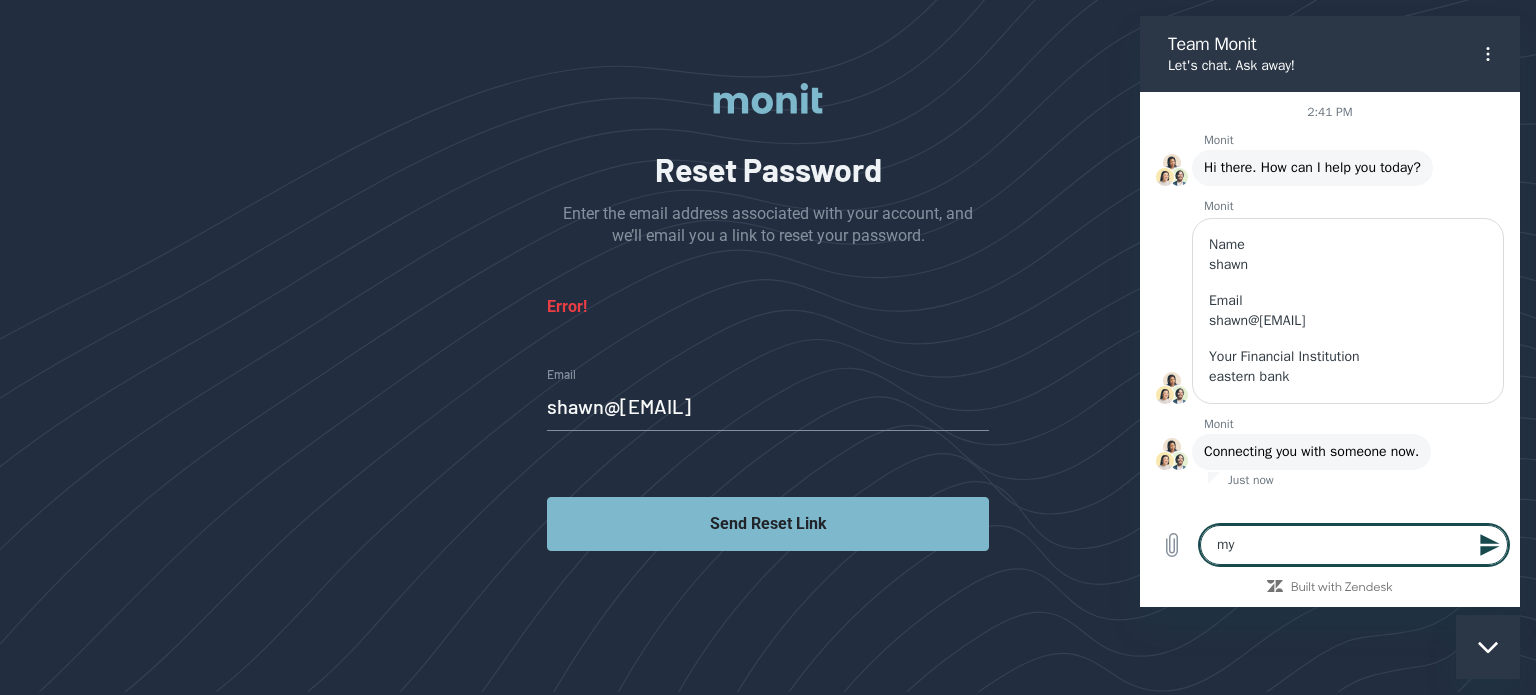 type on "x" 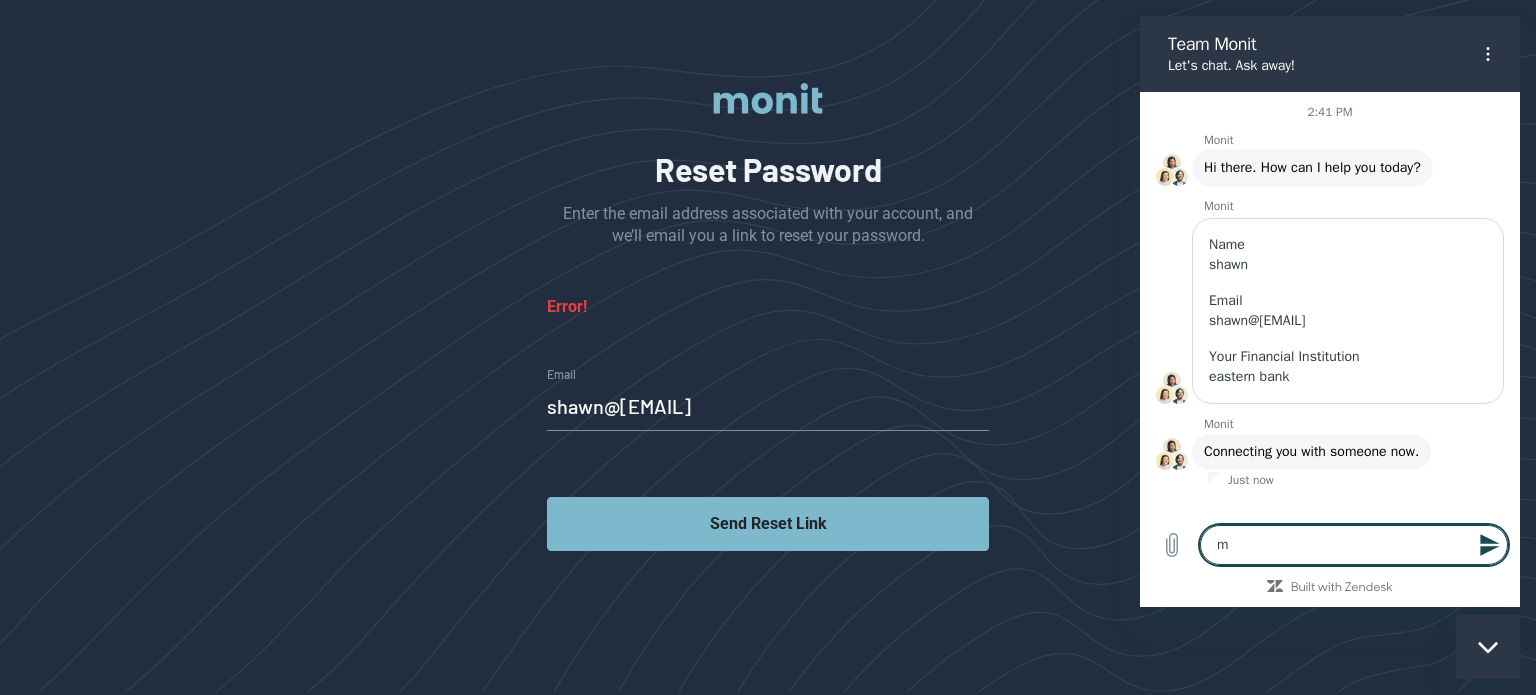 type 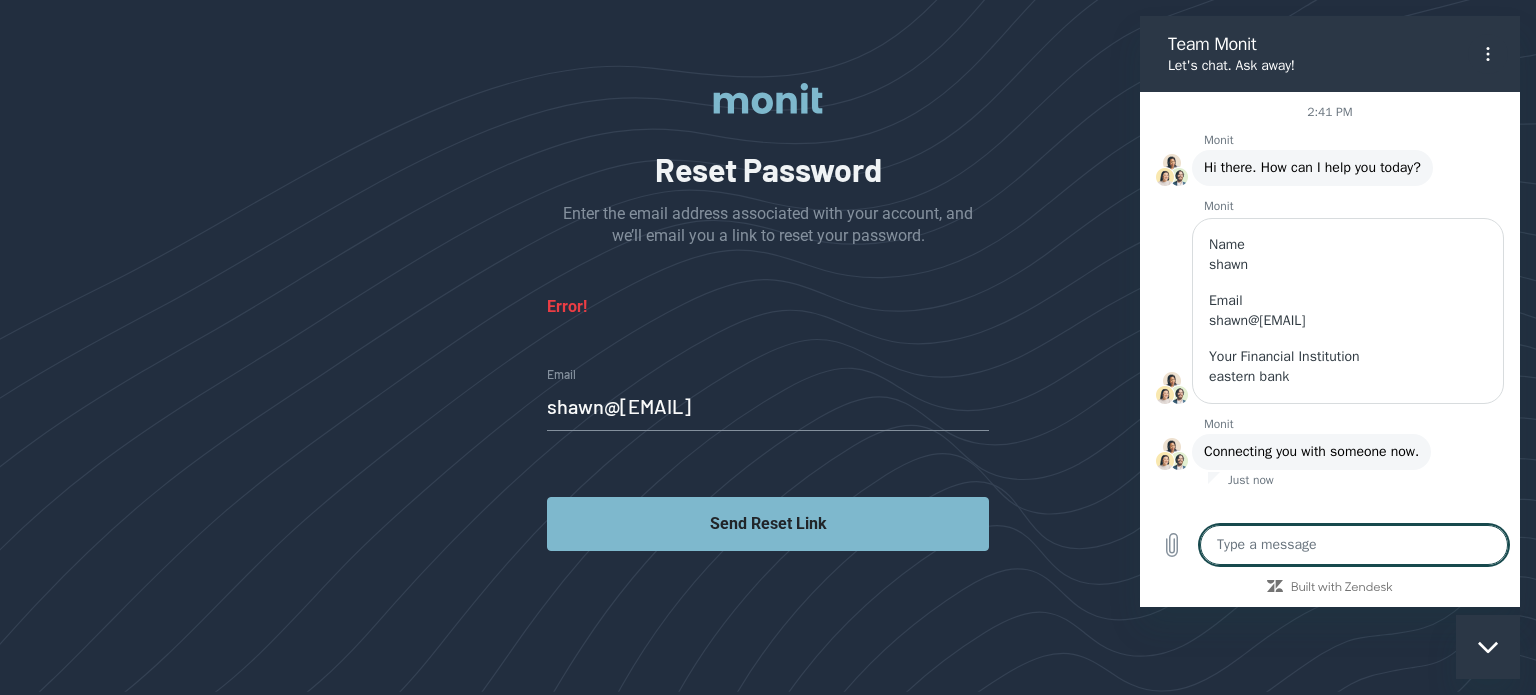 type on "v" 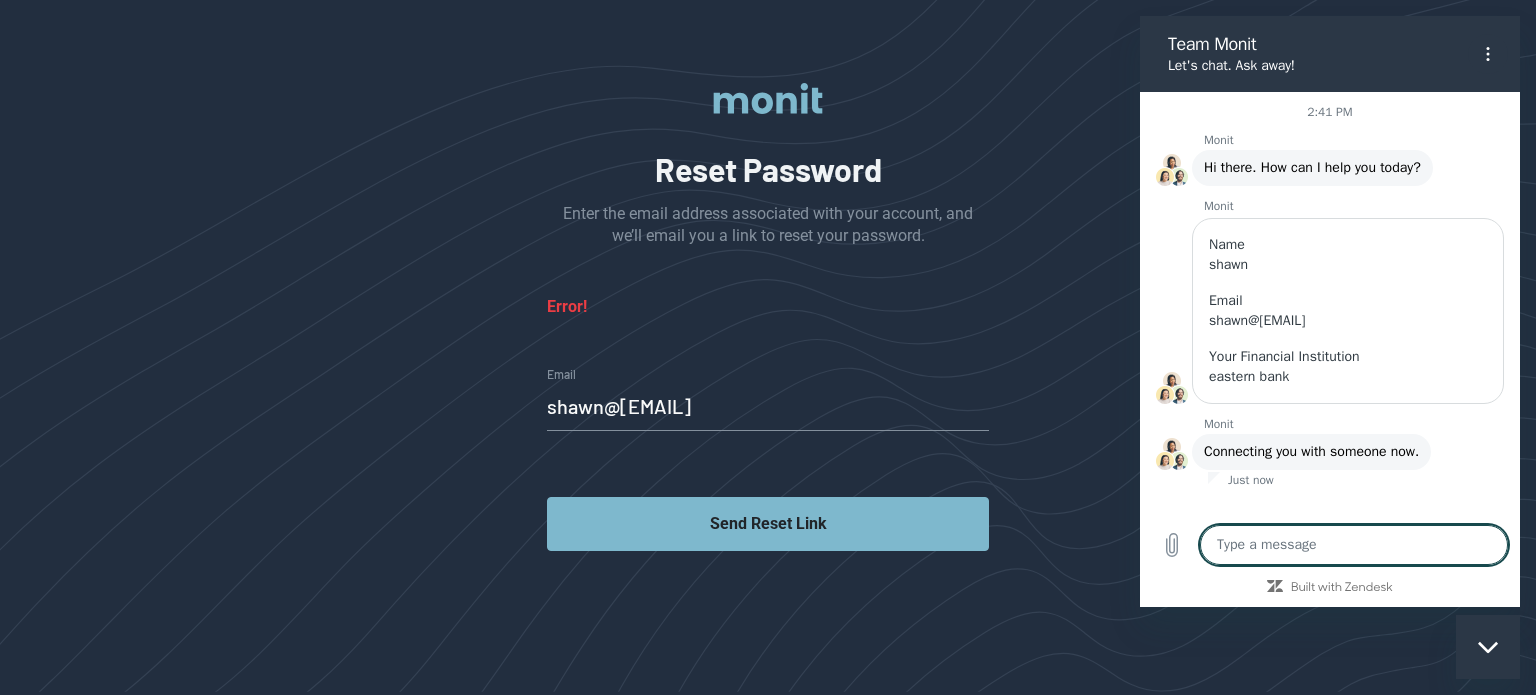 type on "x" 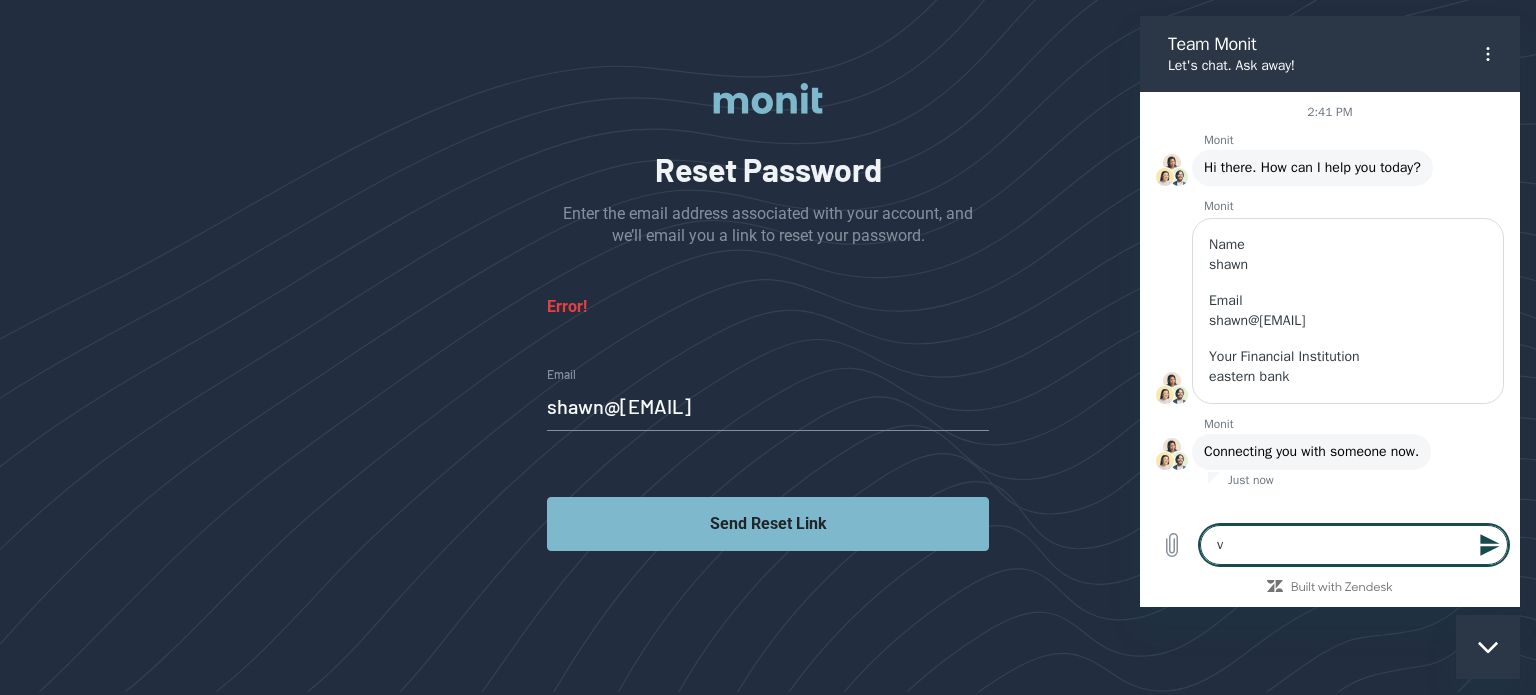 type 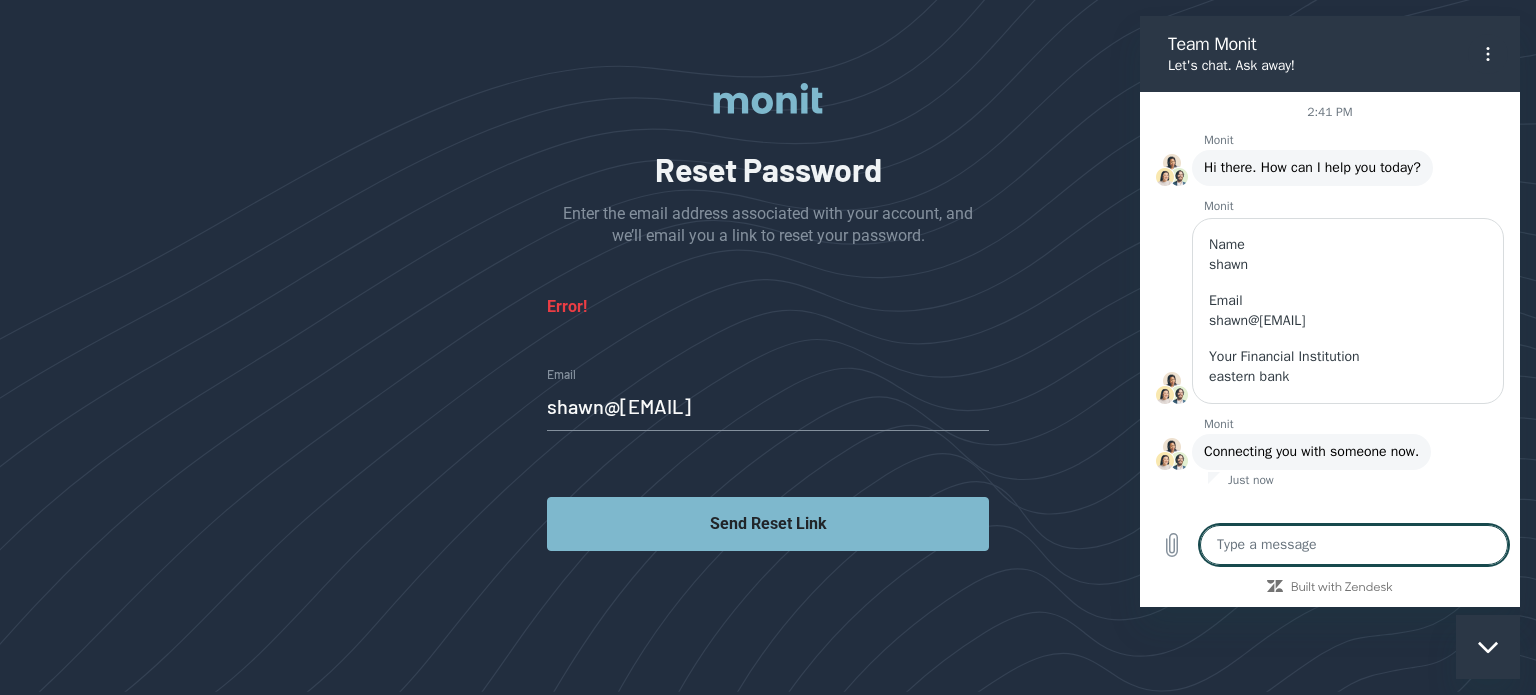 paste on "account does not link to email i opened it with" 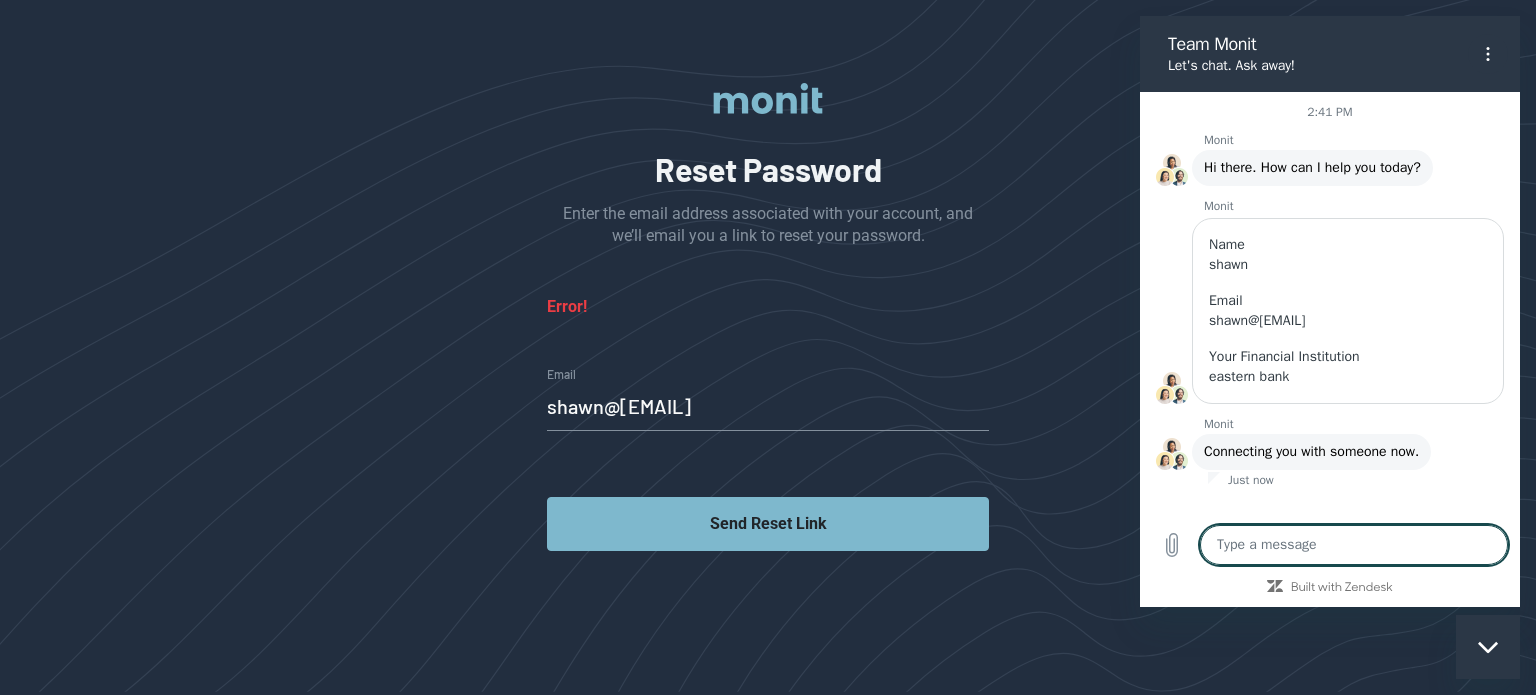 type on "account does not link to email i opened it with" 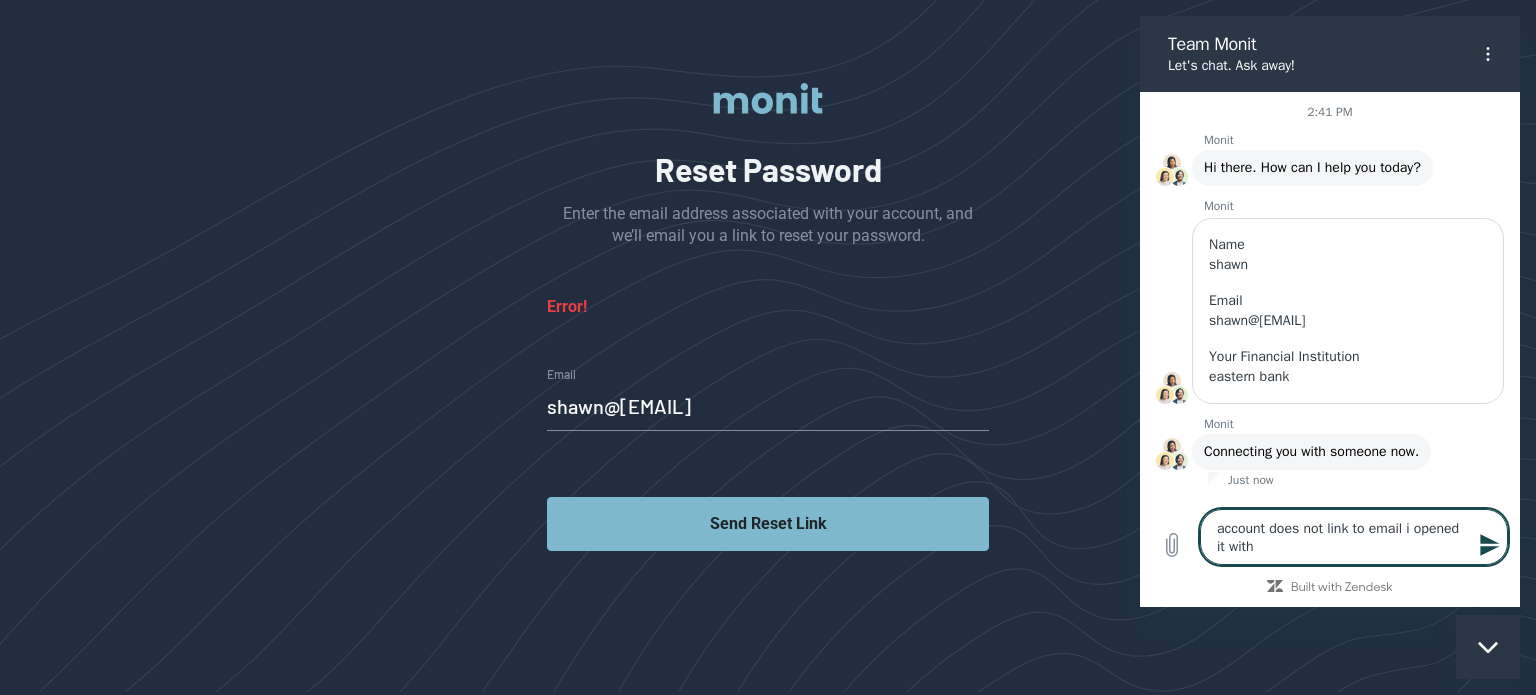 type 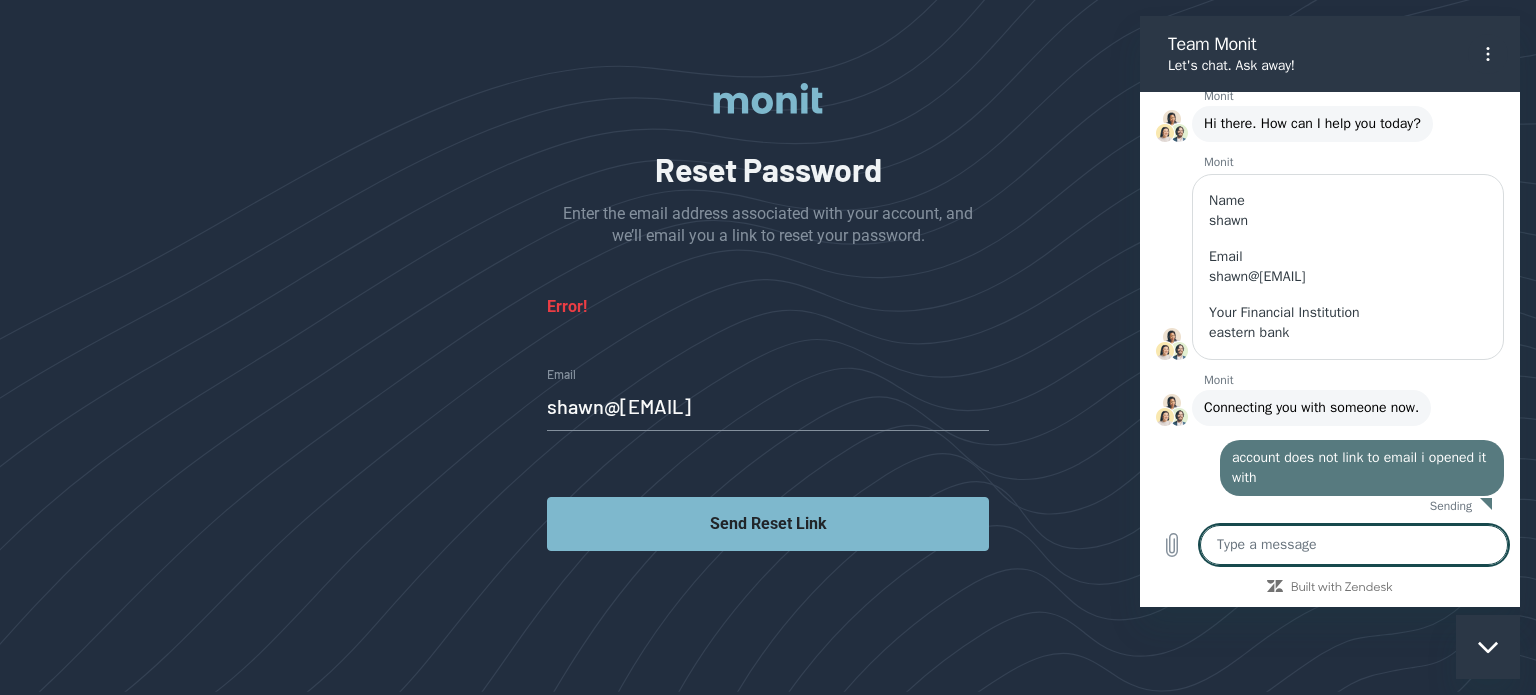 type on "x" 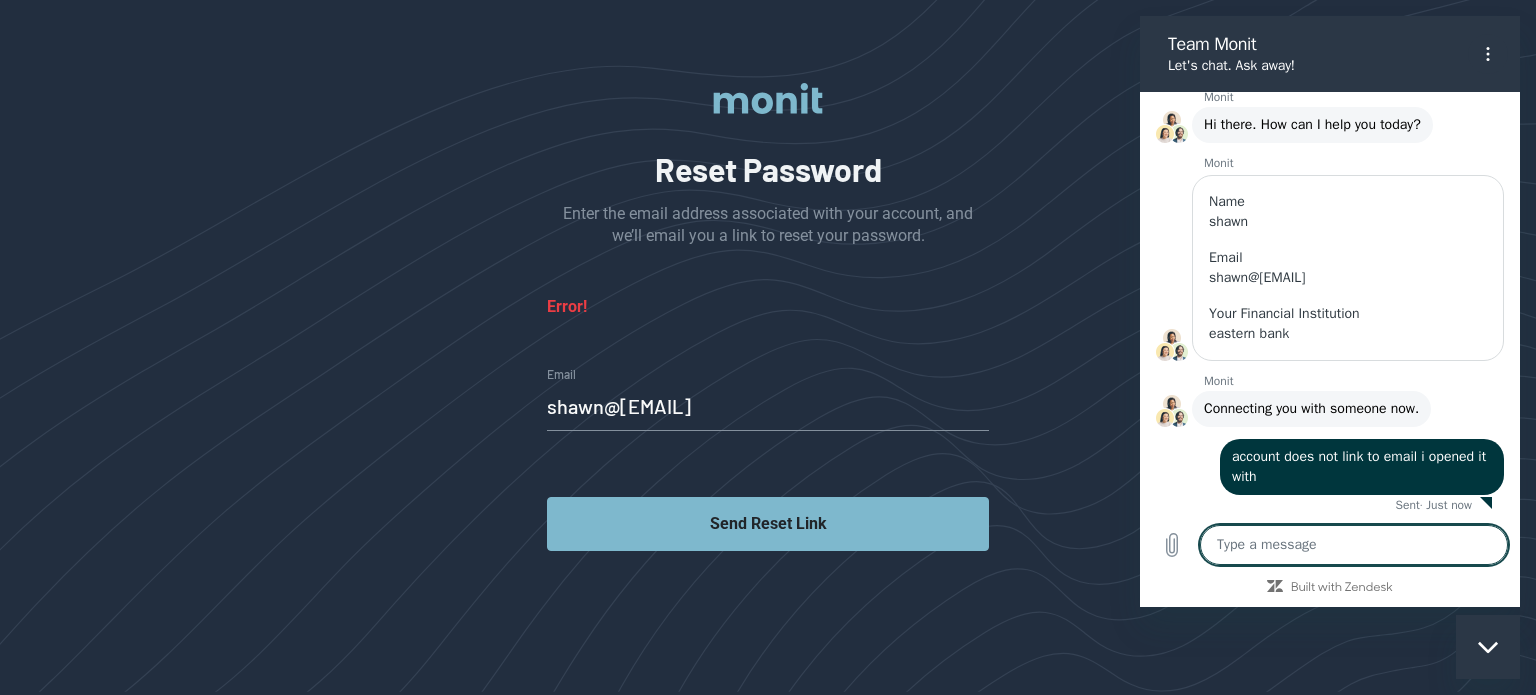 scroll, scrollTop: 47, scrollLeft: 0, axis: vertical 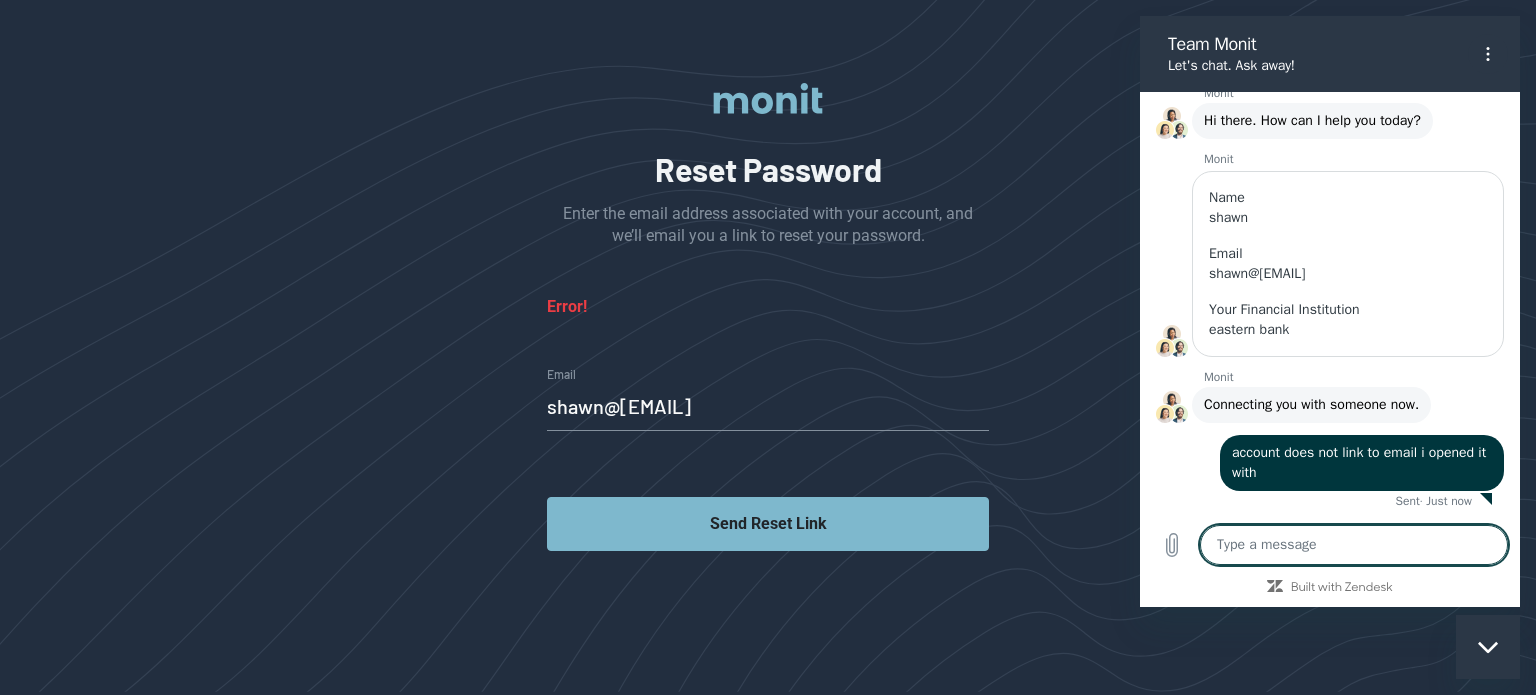type 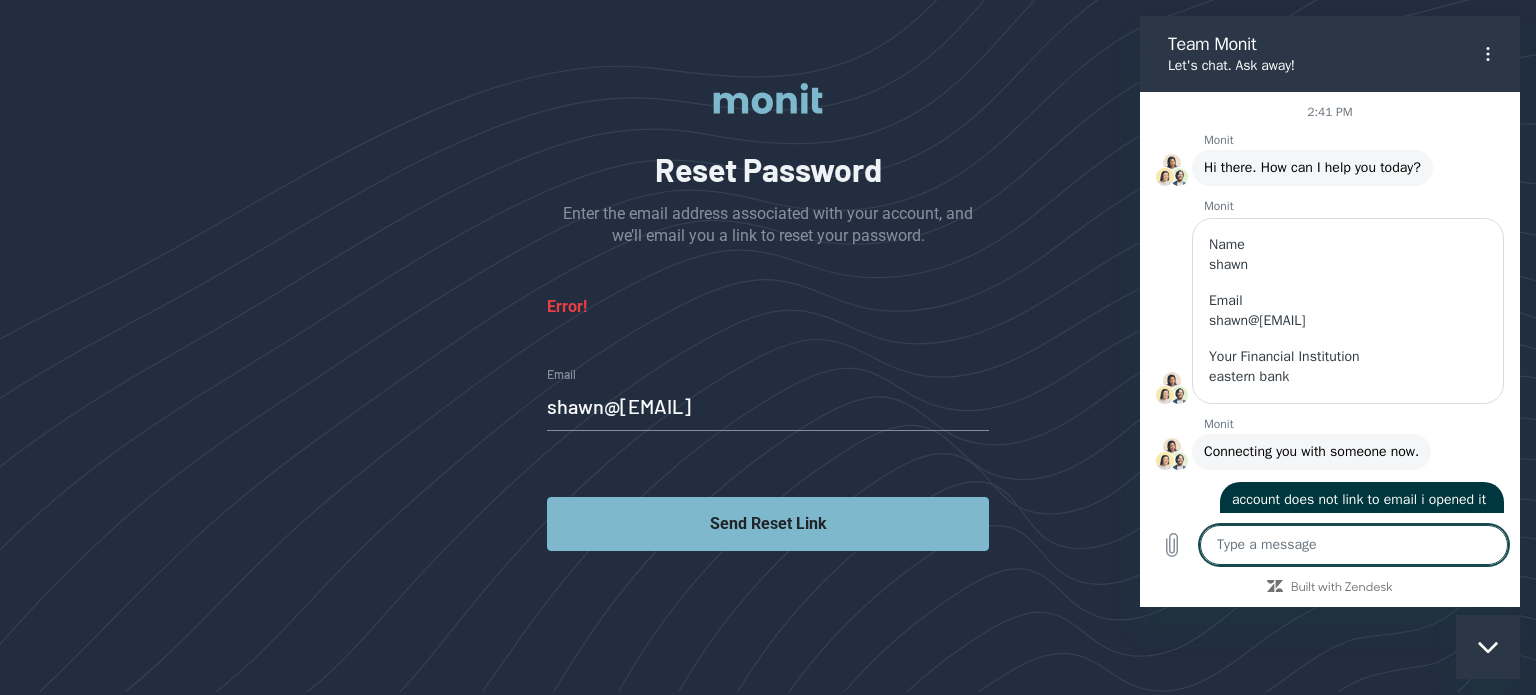 scroll, scrollTop: 47, scrollLeft: 0, axis: vertical 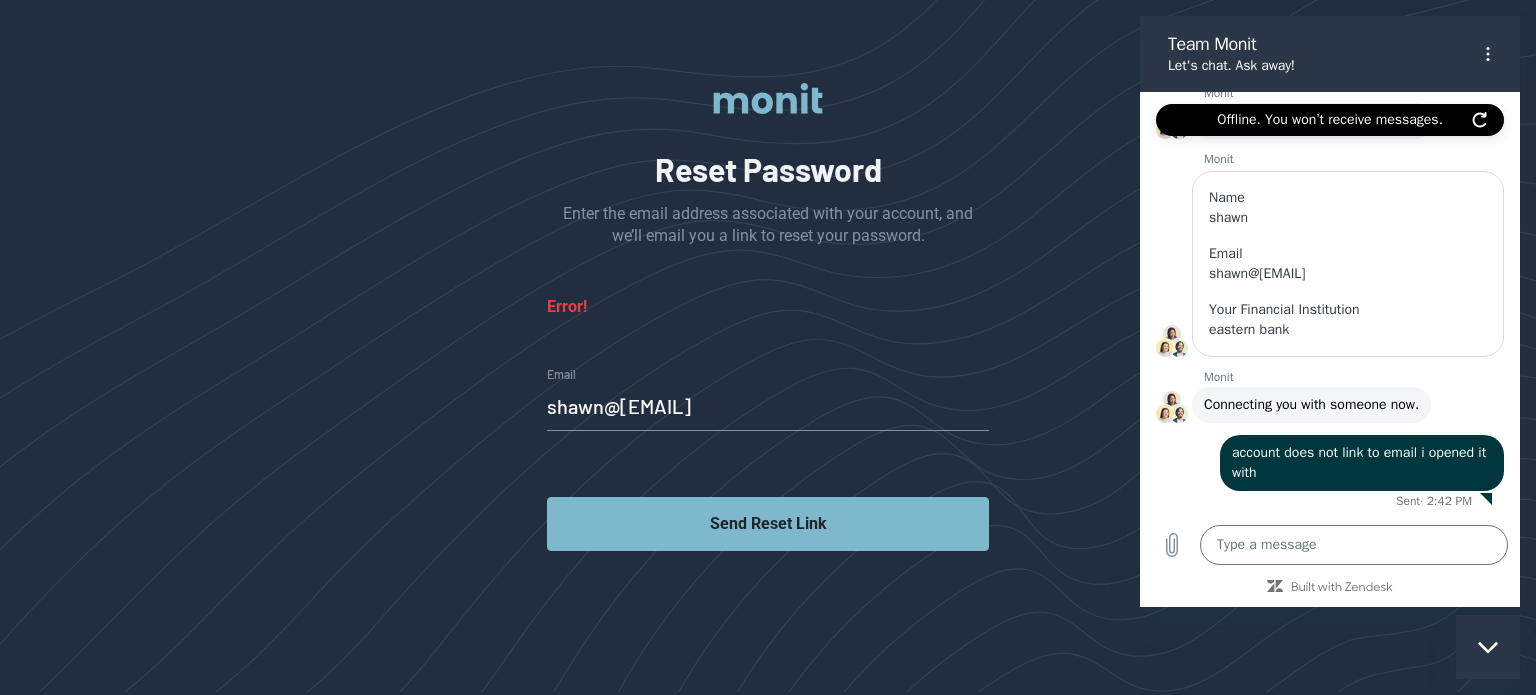type on "x" 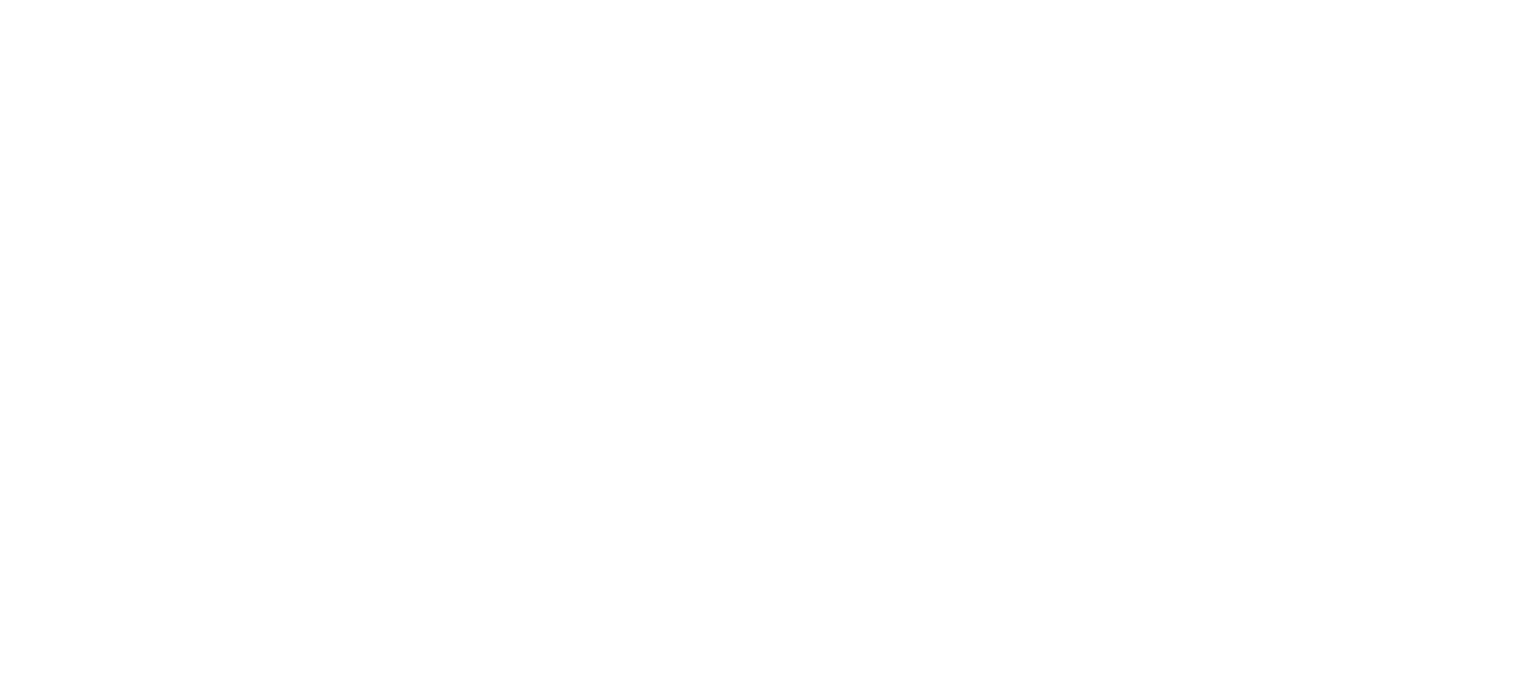 scroll, scrollTop: 0, scrollLeft: 0, axis: both 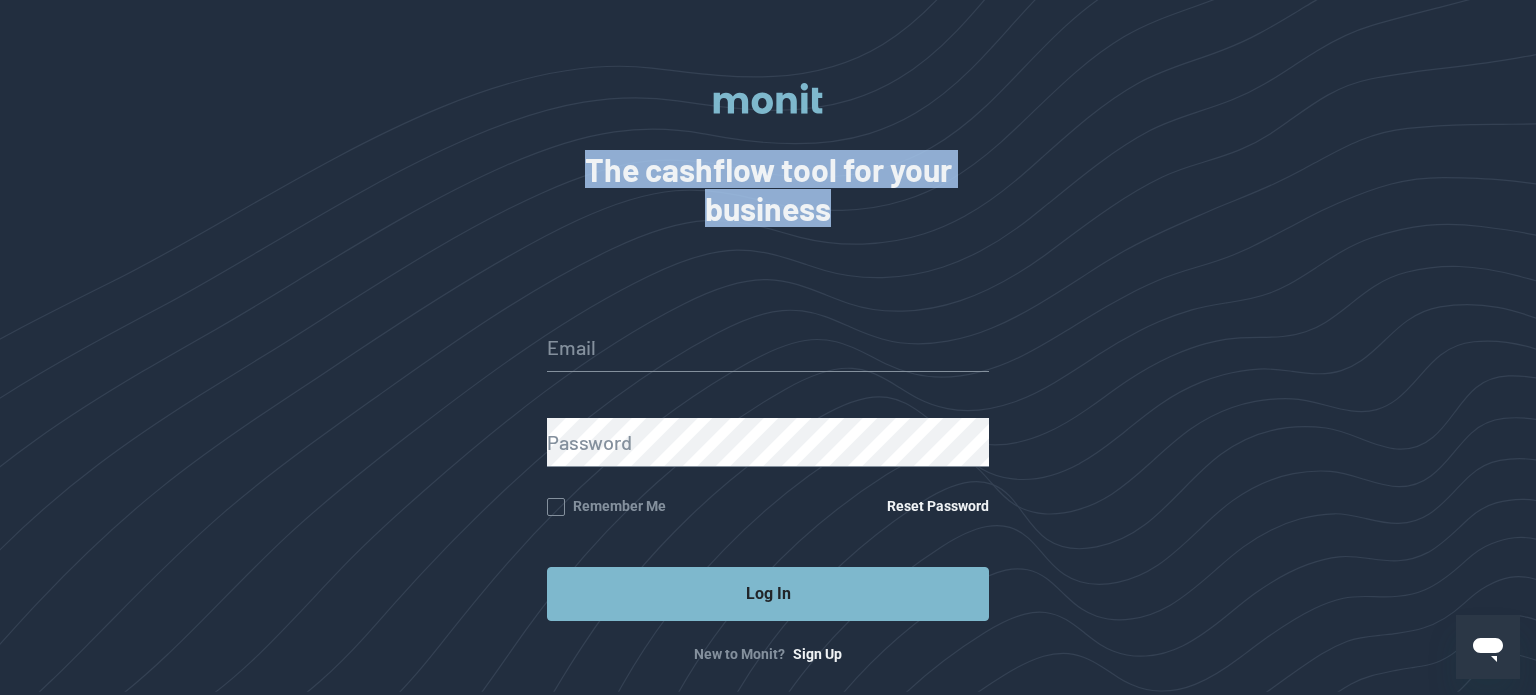 drag, startPoint x: 844, startPoint y: 207, endPoint x: 588, endPoint y: 161, distance: 260.09998 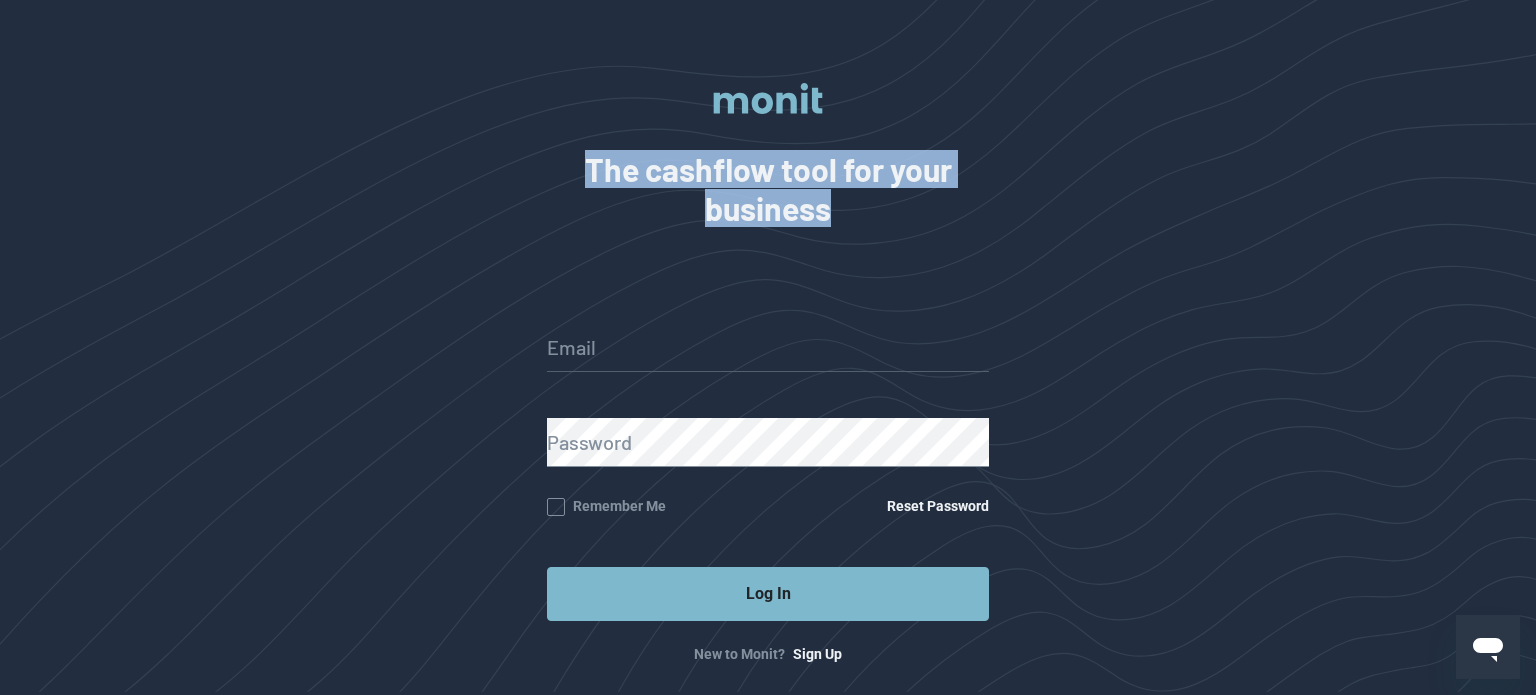 click on "Email" at bounding box center (768, 347) 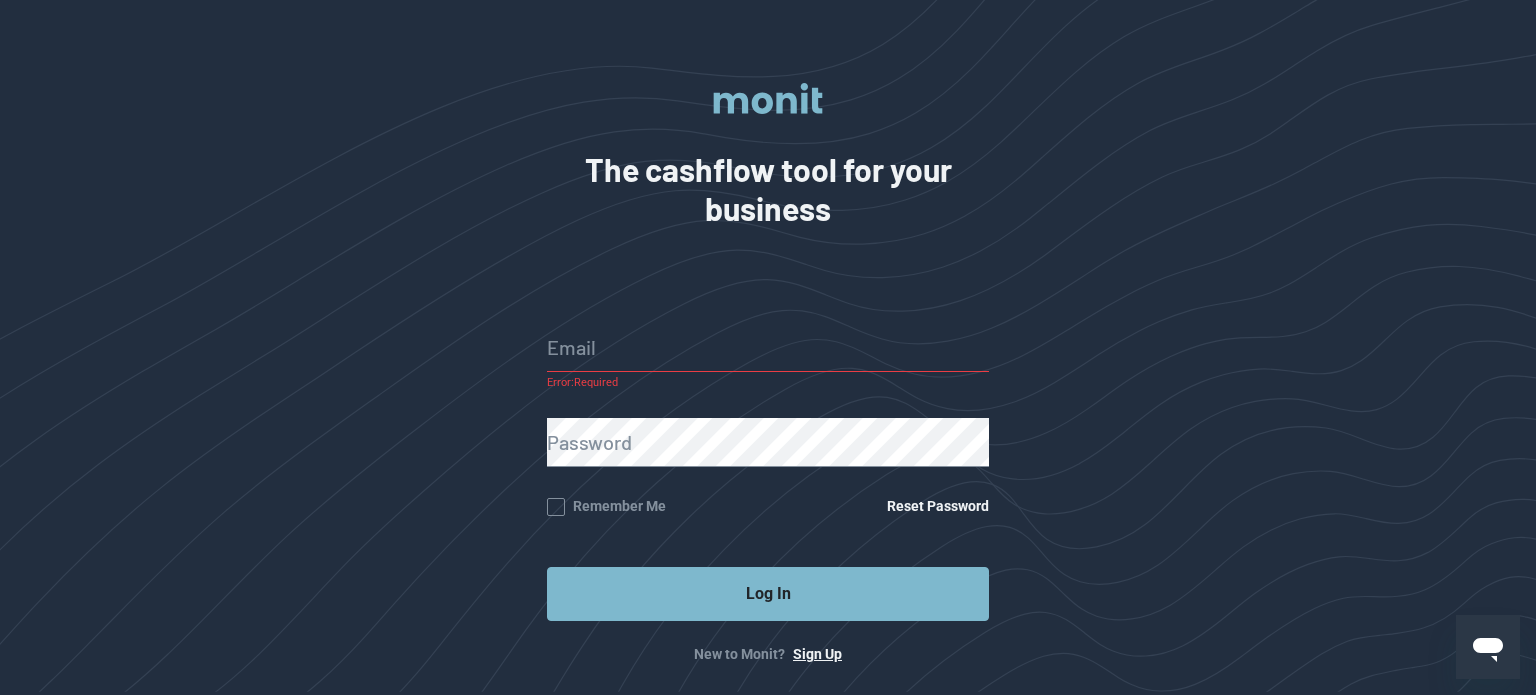 click on "Sign Up" at bounding box center (817, 654) 